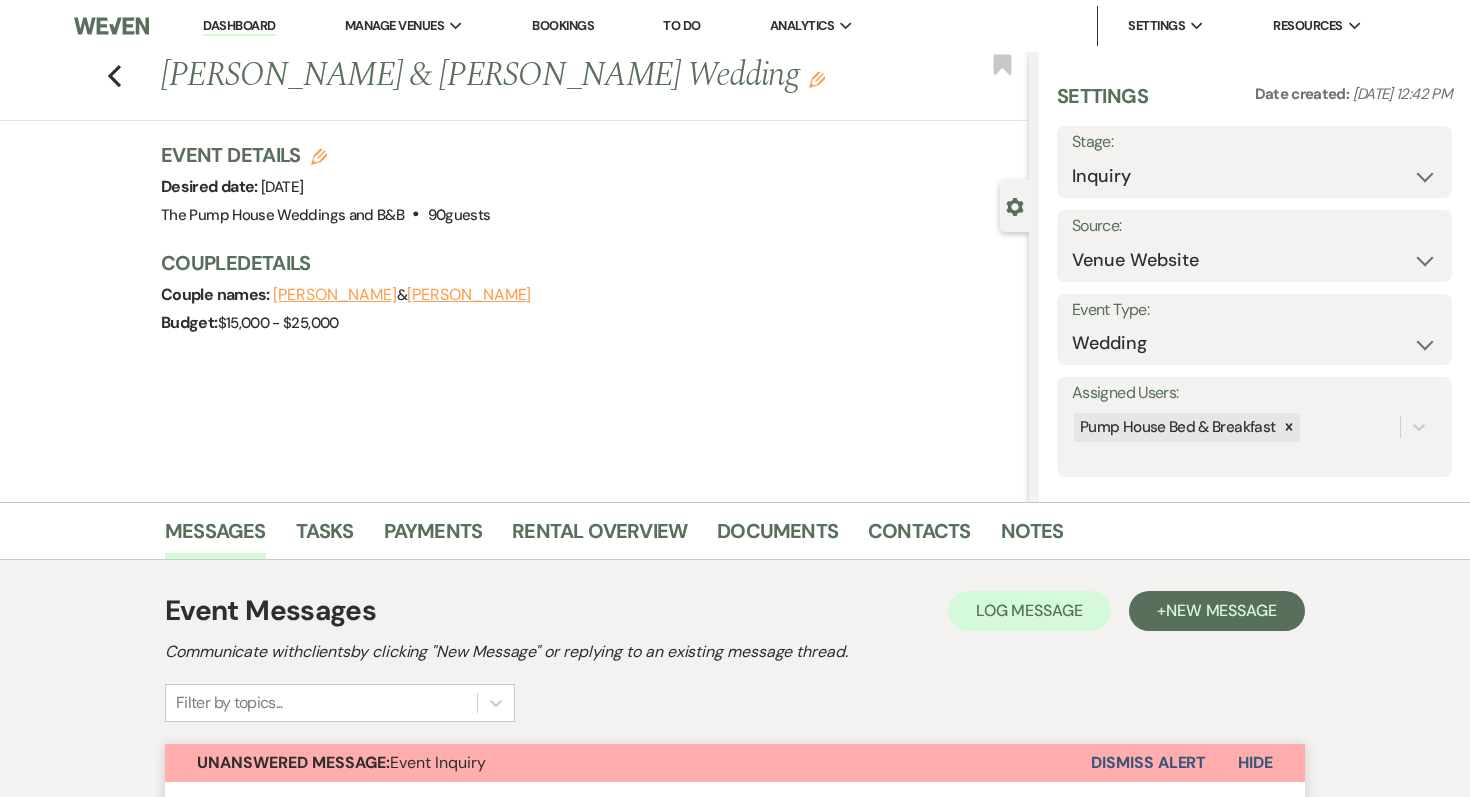 select on "5" 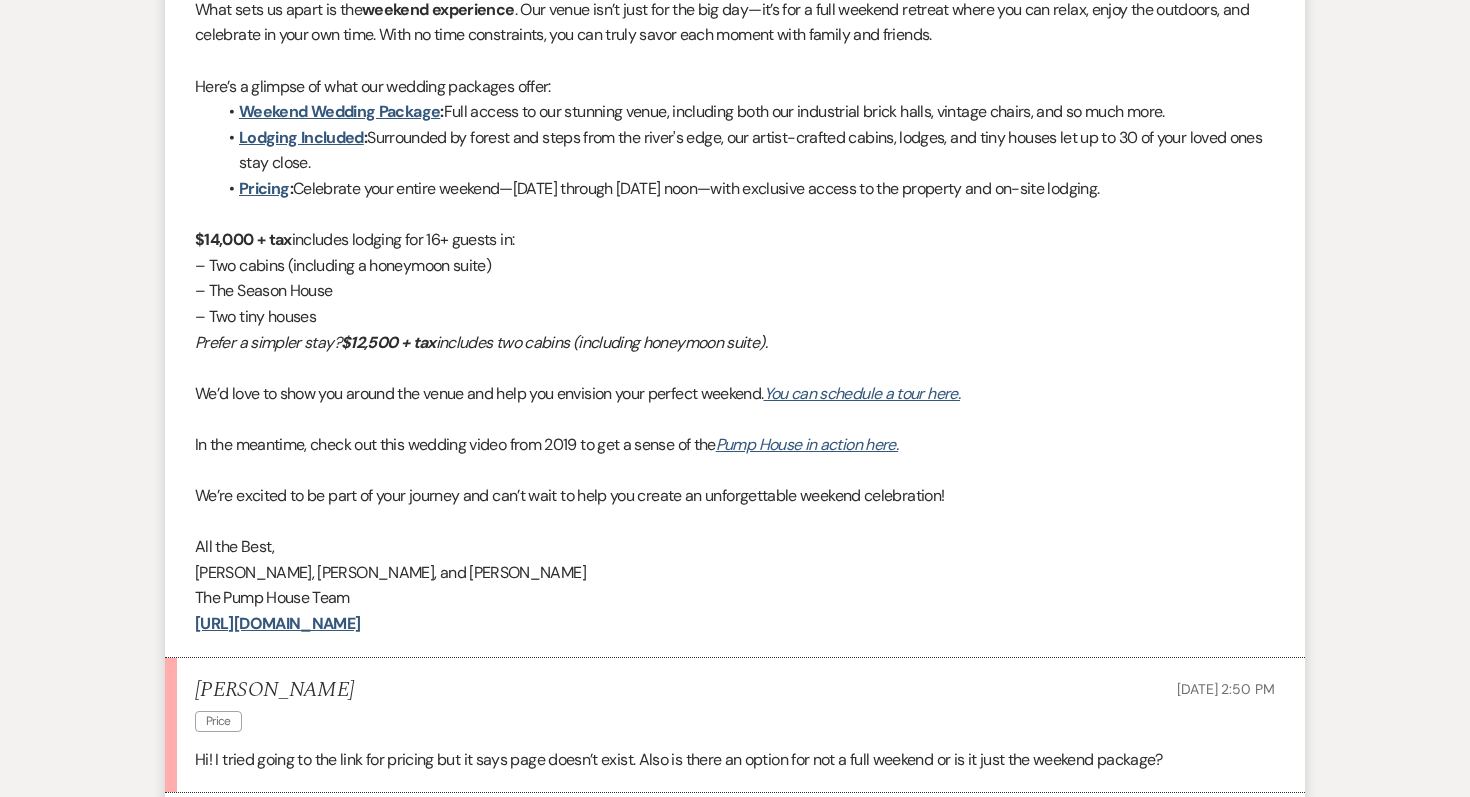 scroll, scrollTop: 0, scrollLeft: 0, axis: both 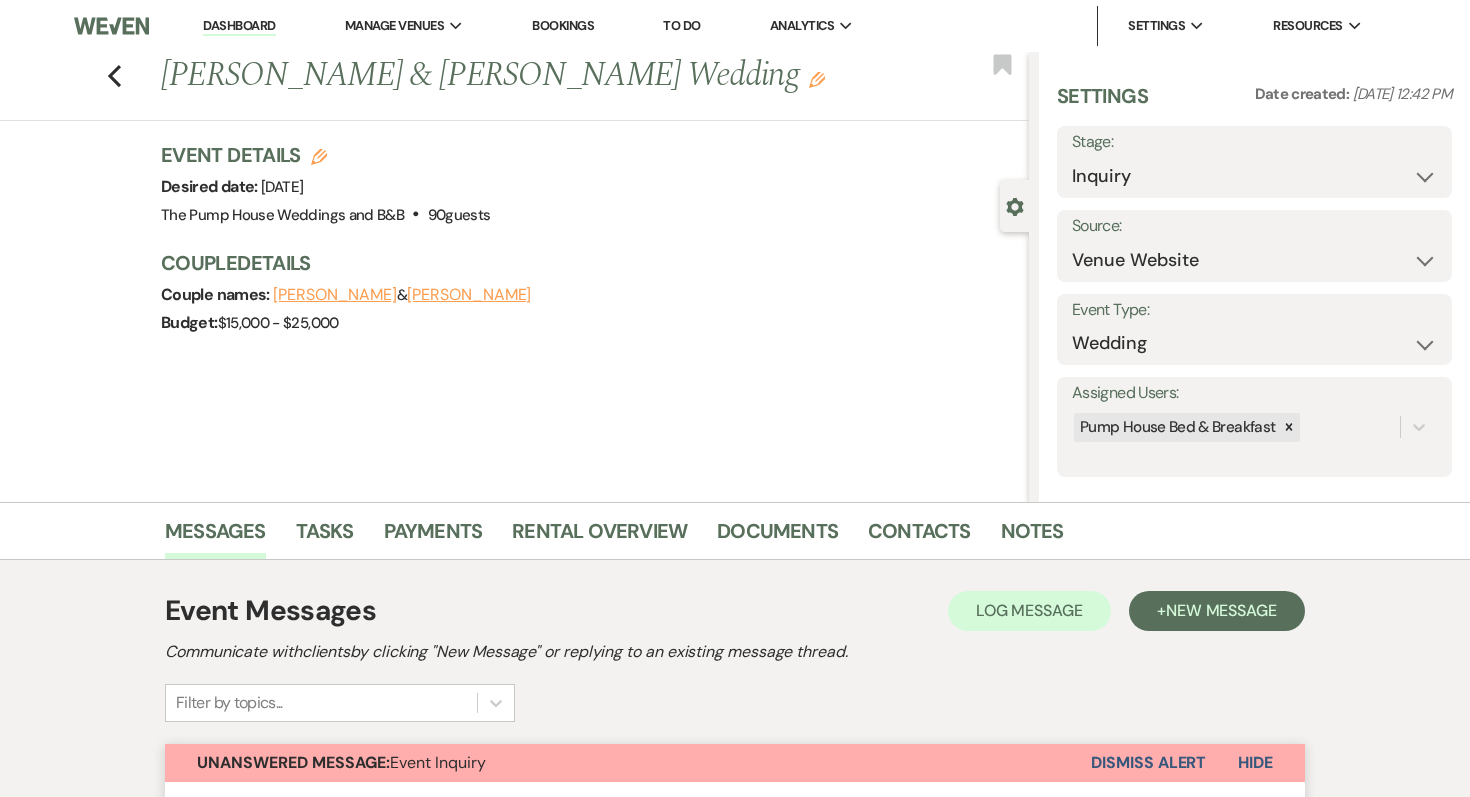 click on "Dashboard" at bounding box center (239, 26) 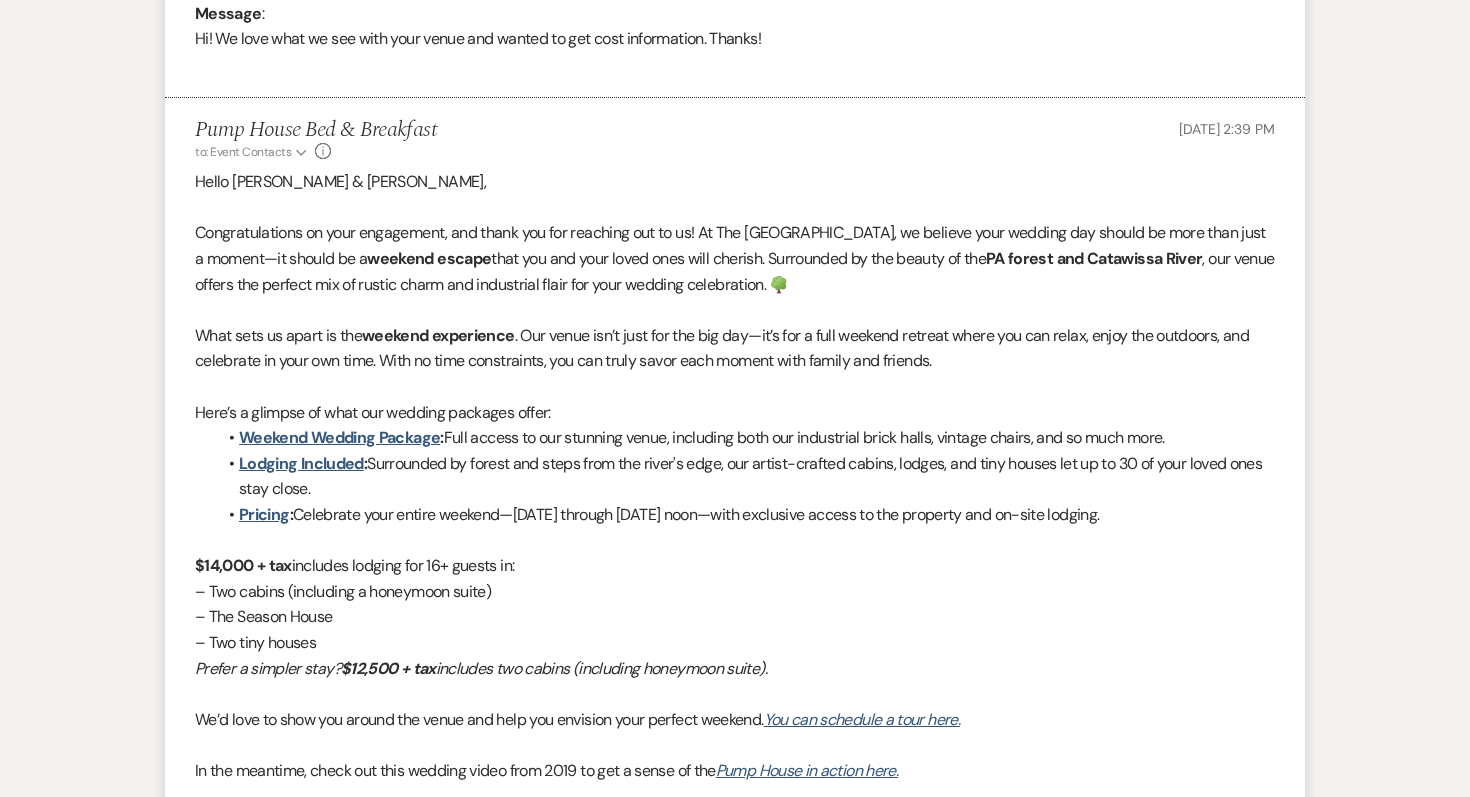 scroll, scrollTop: 1263, scrollLeft: 0, axis: vertical 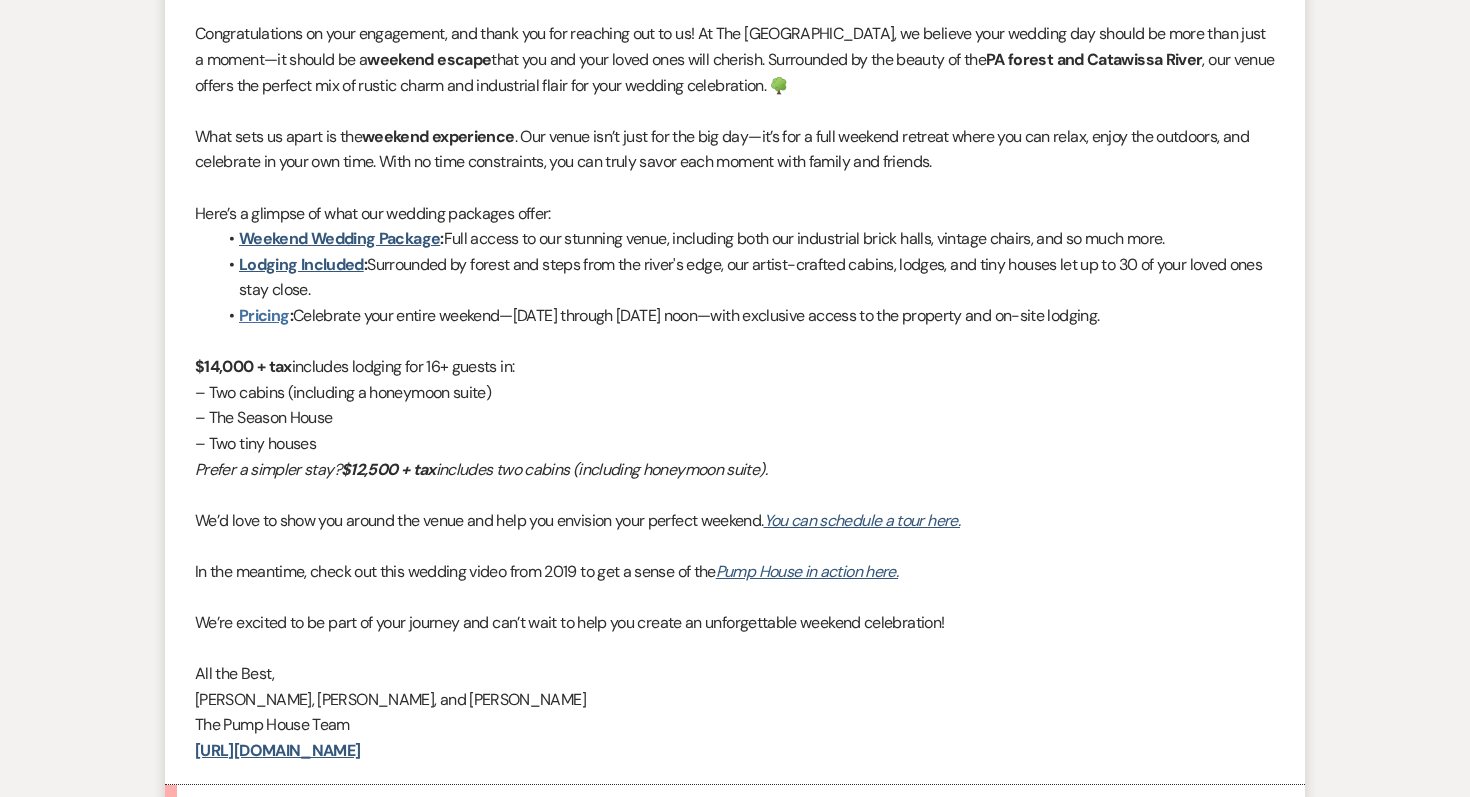 click on "Pricing" at bounding box center [264, 315] 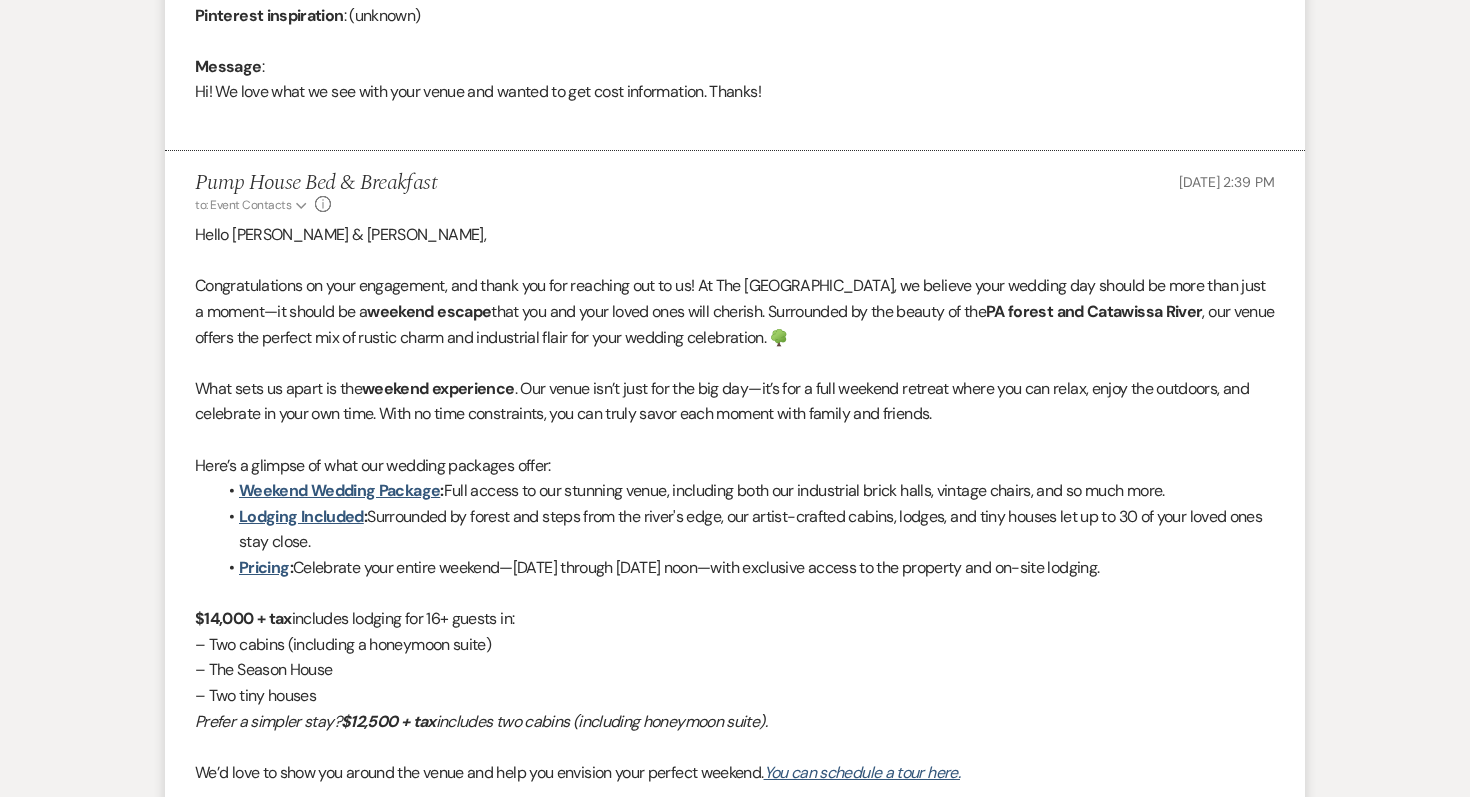 scroll, scrollTop: 1601, scrollLeft: 0, axis: vertical 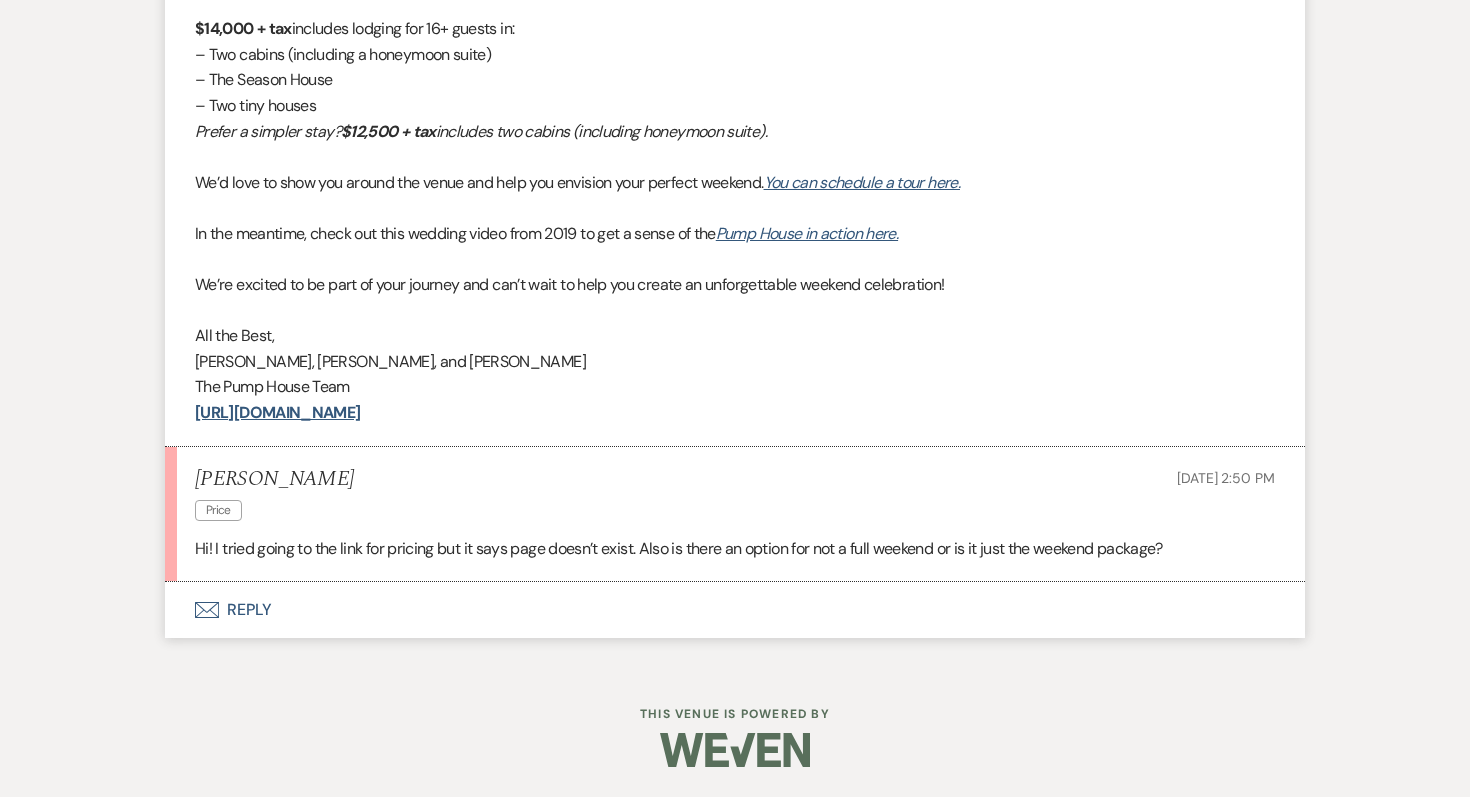 click on "Envelope Reply" at bounding box center (735, 610) 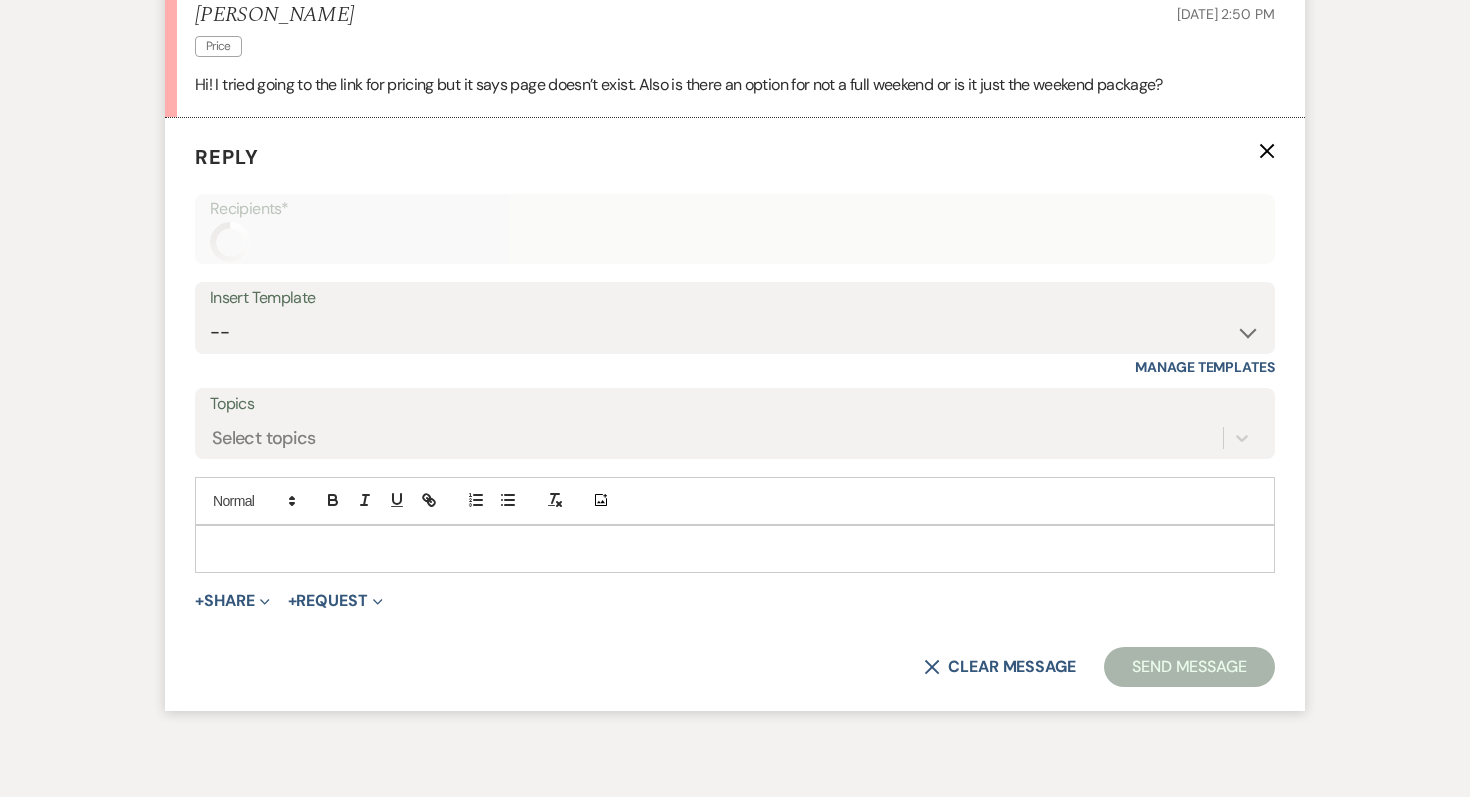 scroll, scrollTop: 2081, scrollLeft: 0, axis: vertical 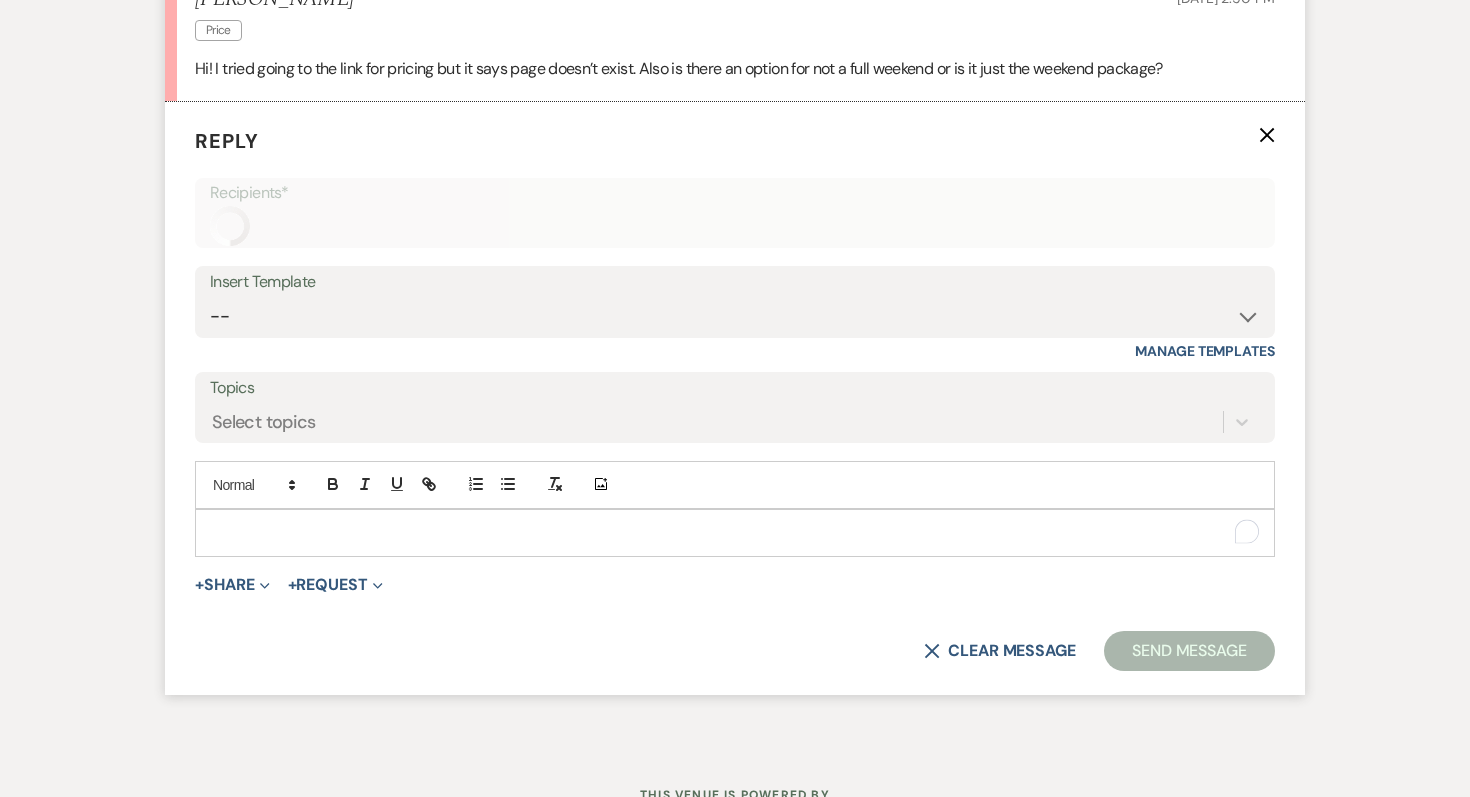 click at bounding box center (735, 533) 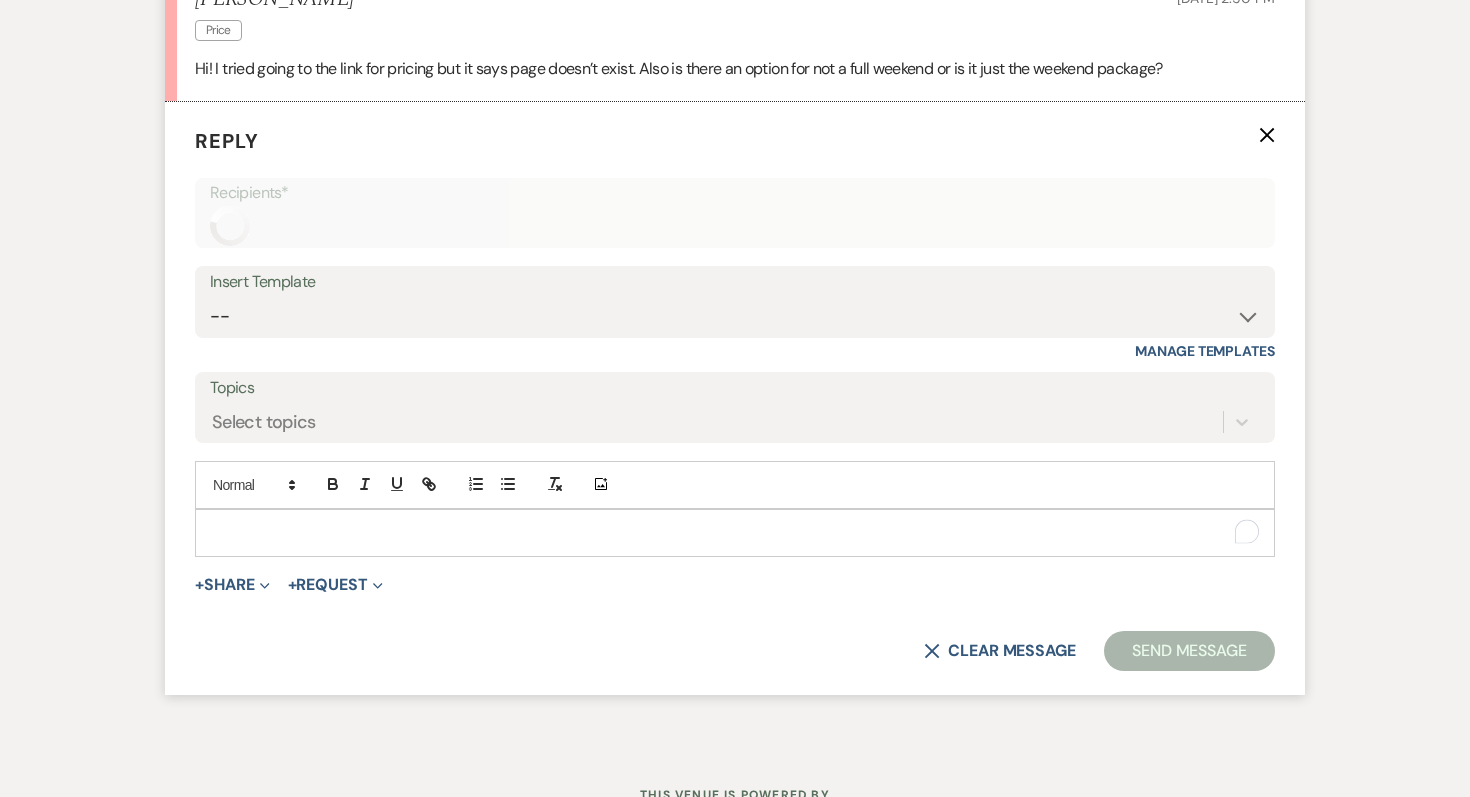 scroll, scrollTop: 2080, scrollLeft: 0, axis: vertical 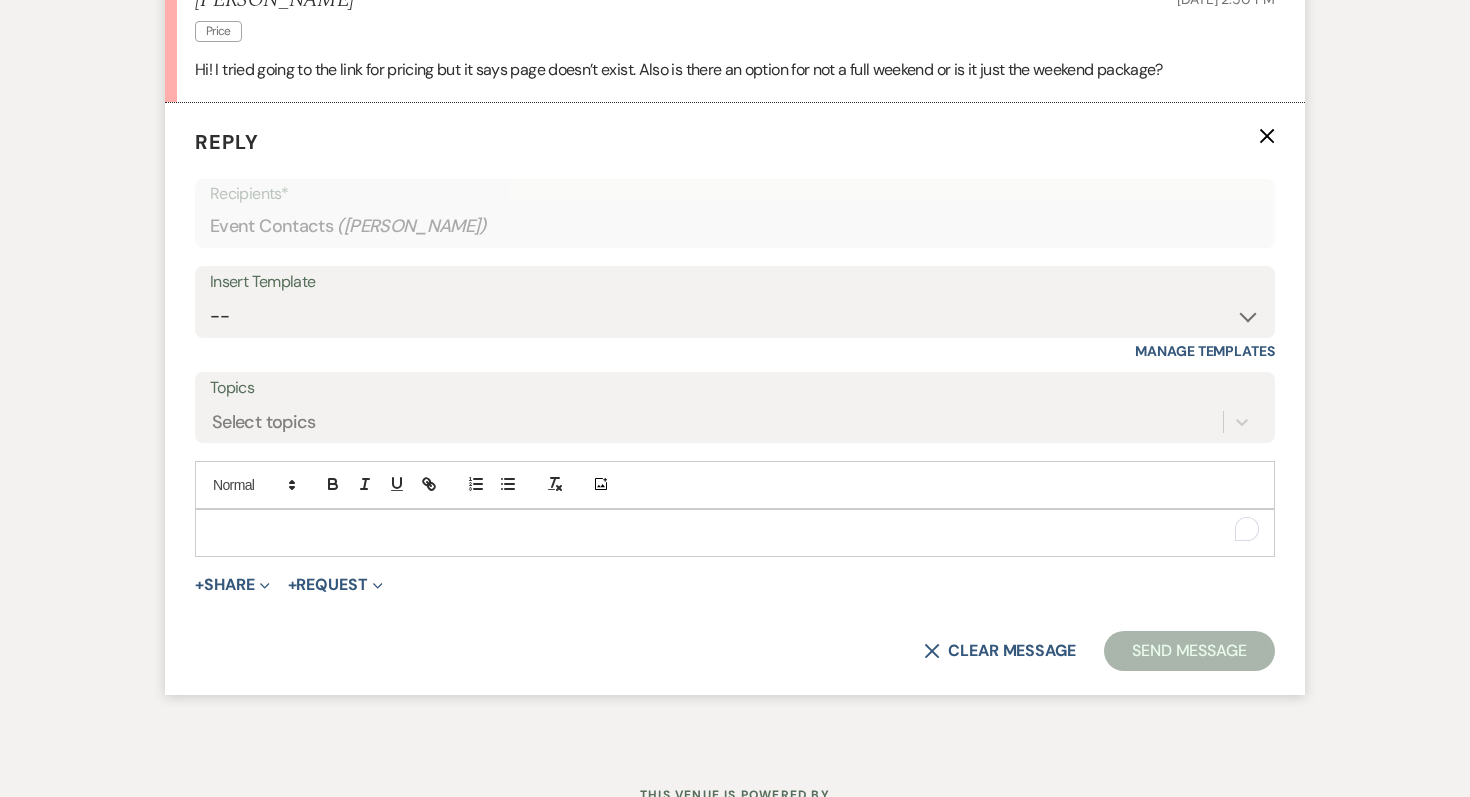 type 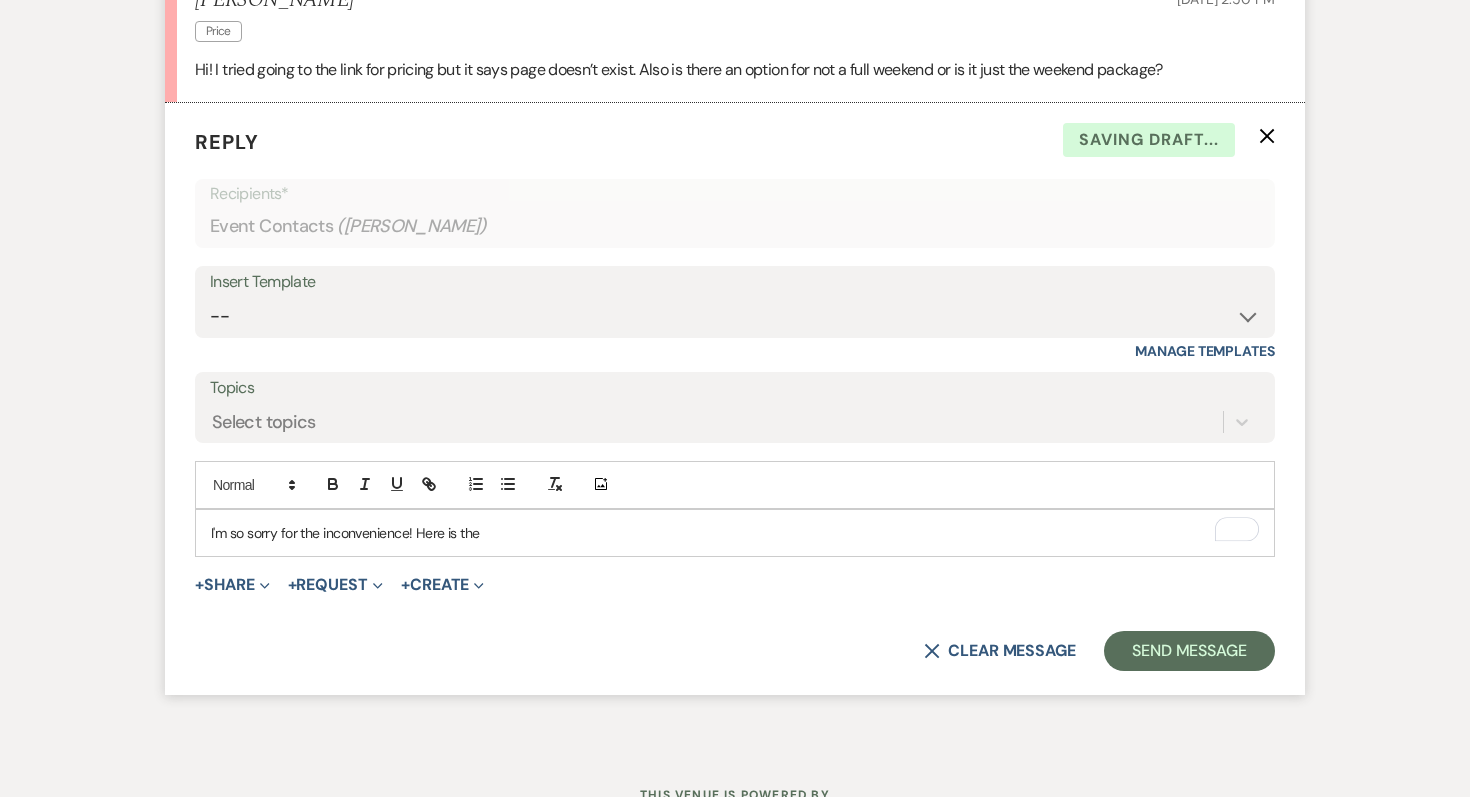 click on "I'm so sorry for the inconvenience! Here is the" at bounding box center [735, 533] 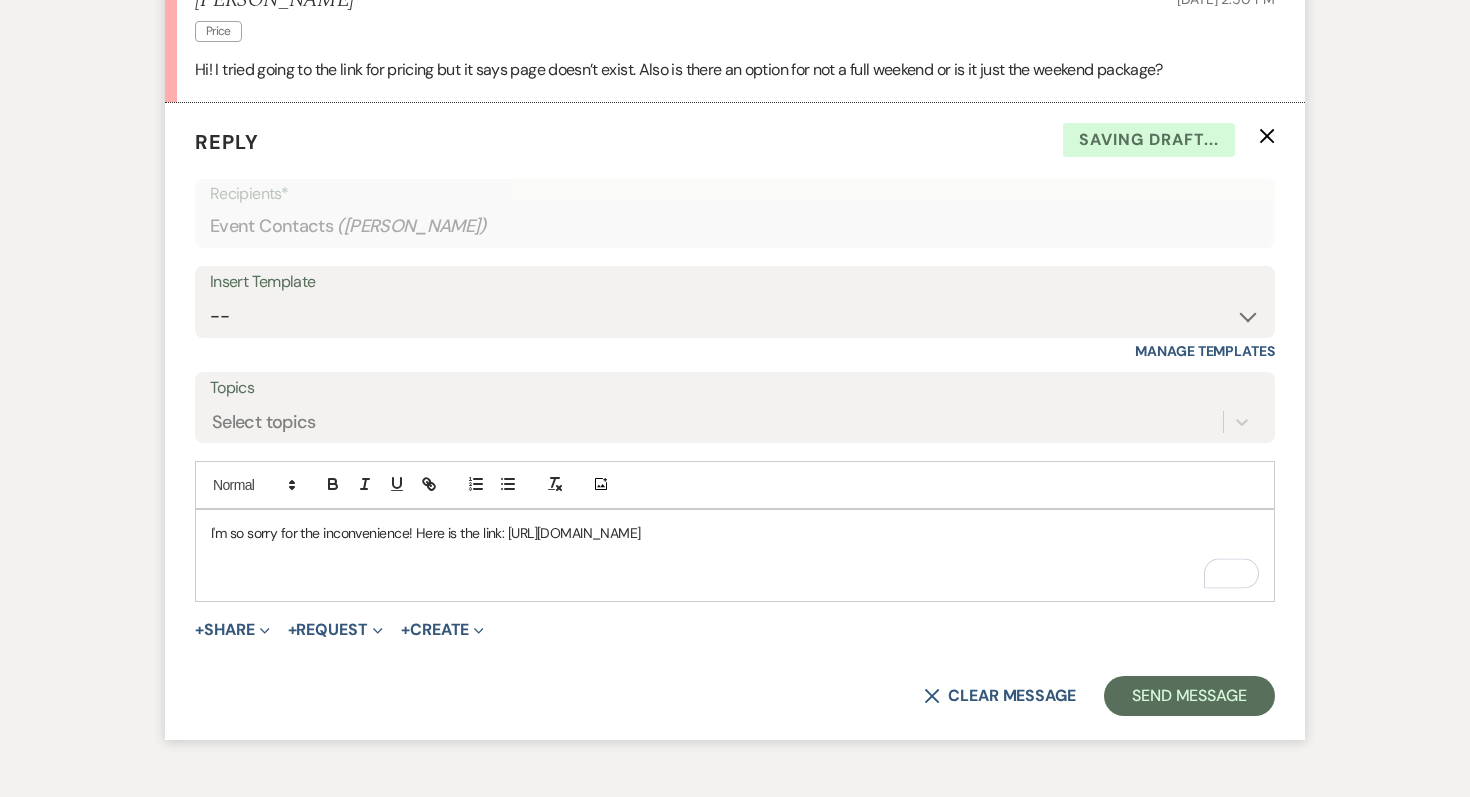 drag, startPoint x: 1031, startPoint y: 525, endPoint x: 511, endPoint y: 524, distance: 520.001 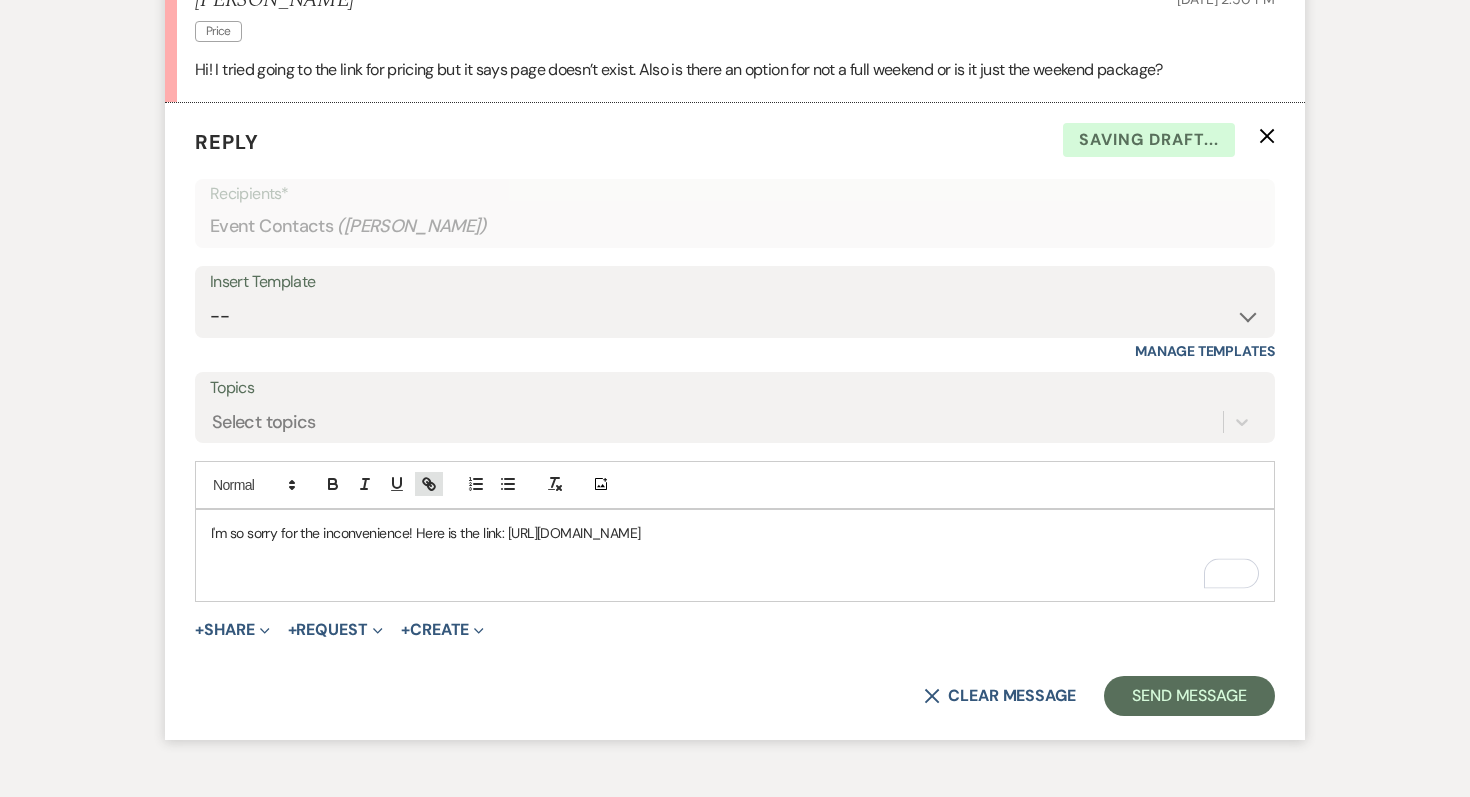 click 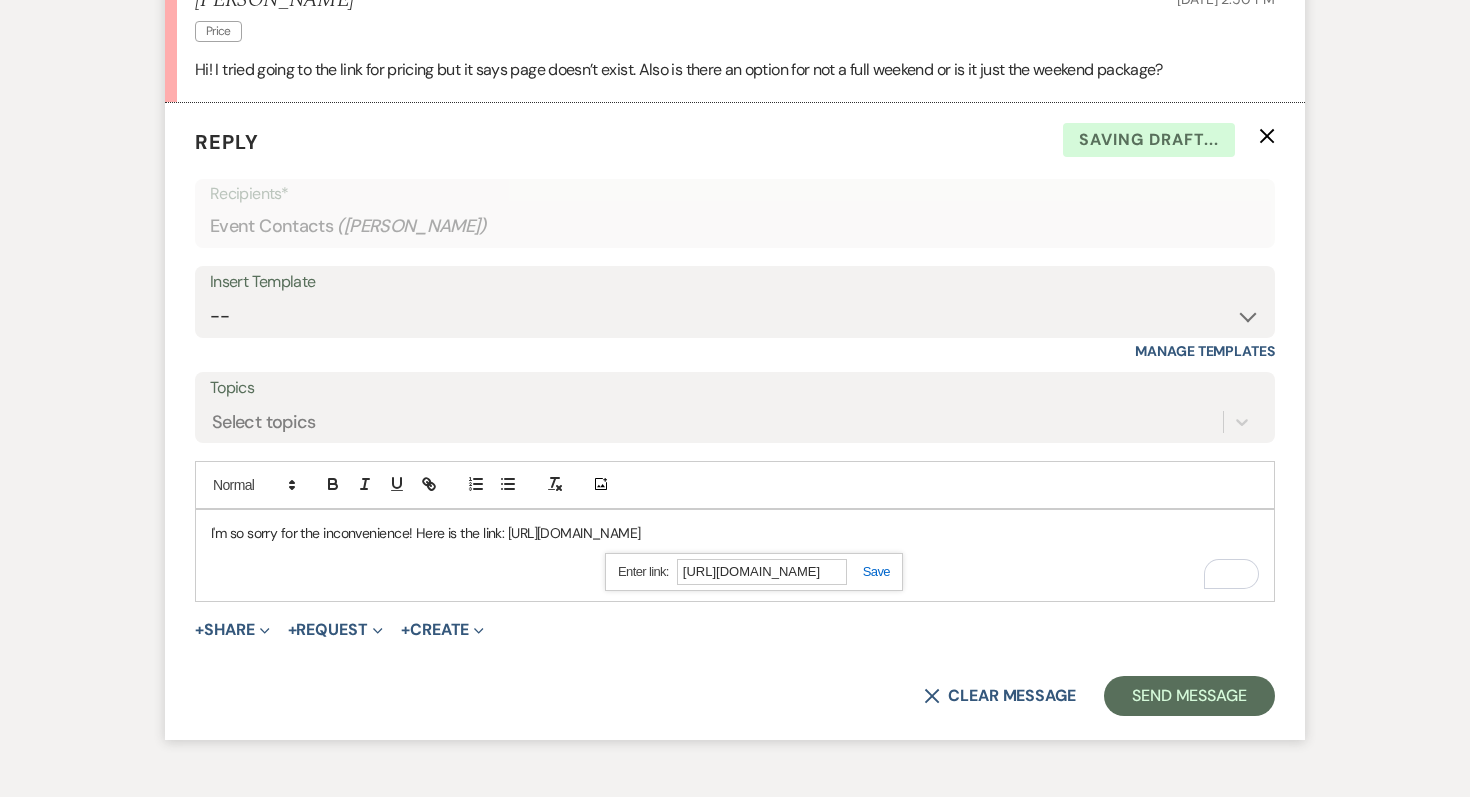 click at bounding box center (868, 571) 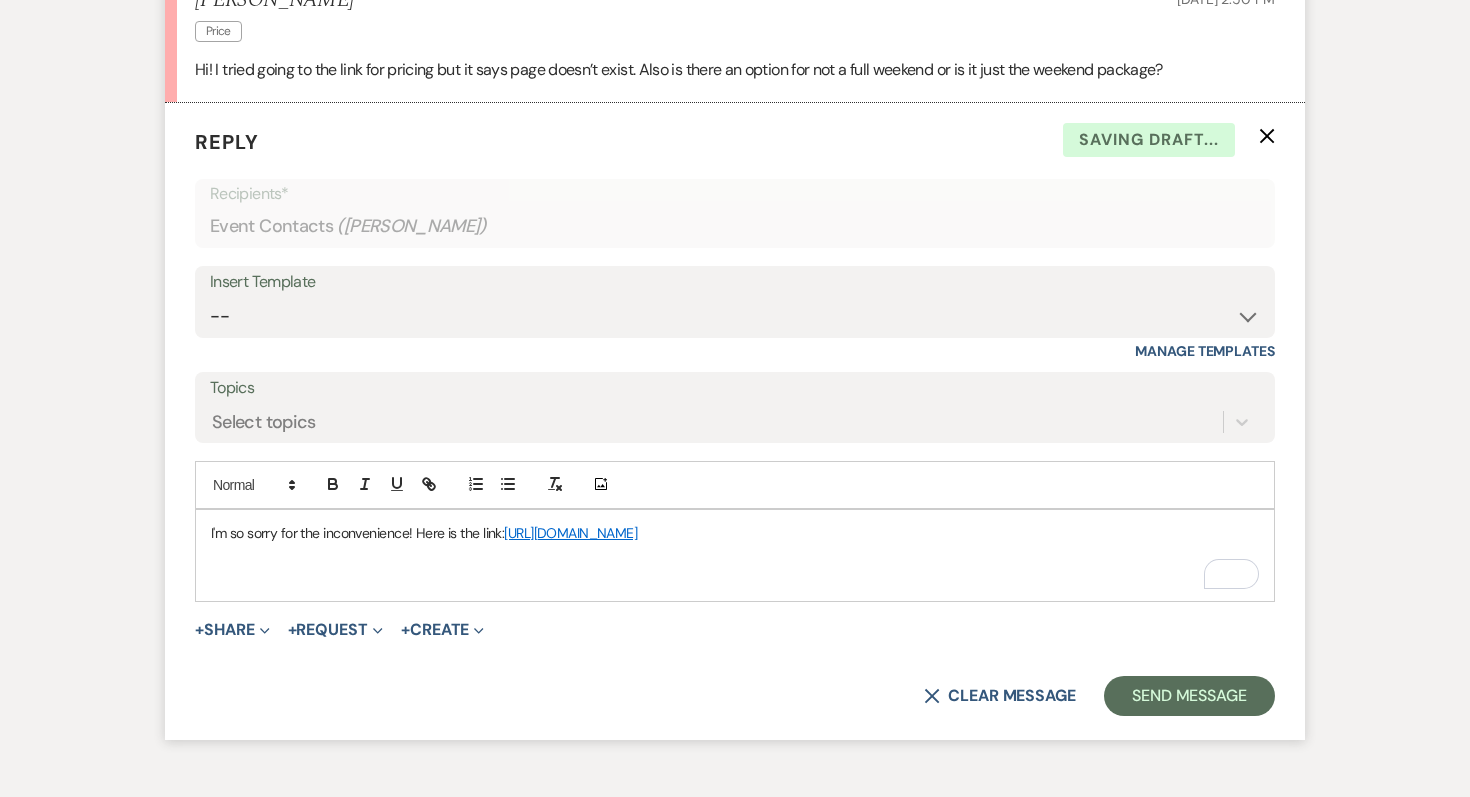 click at bounding box center [735, 578] 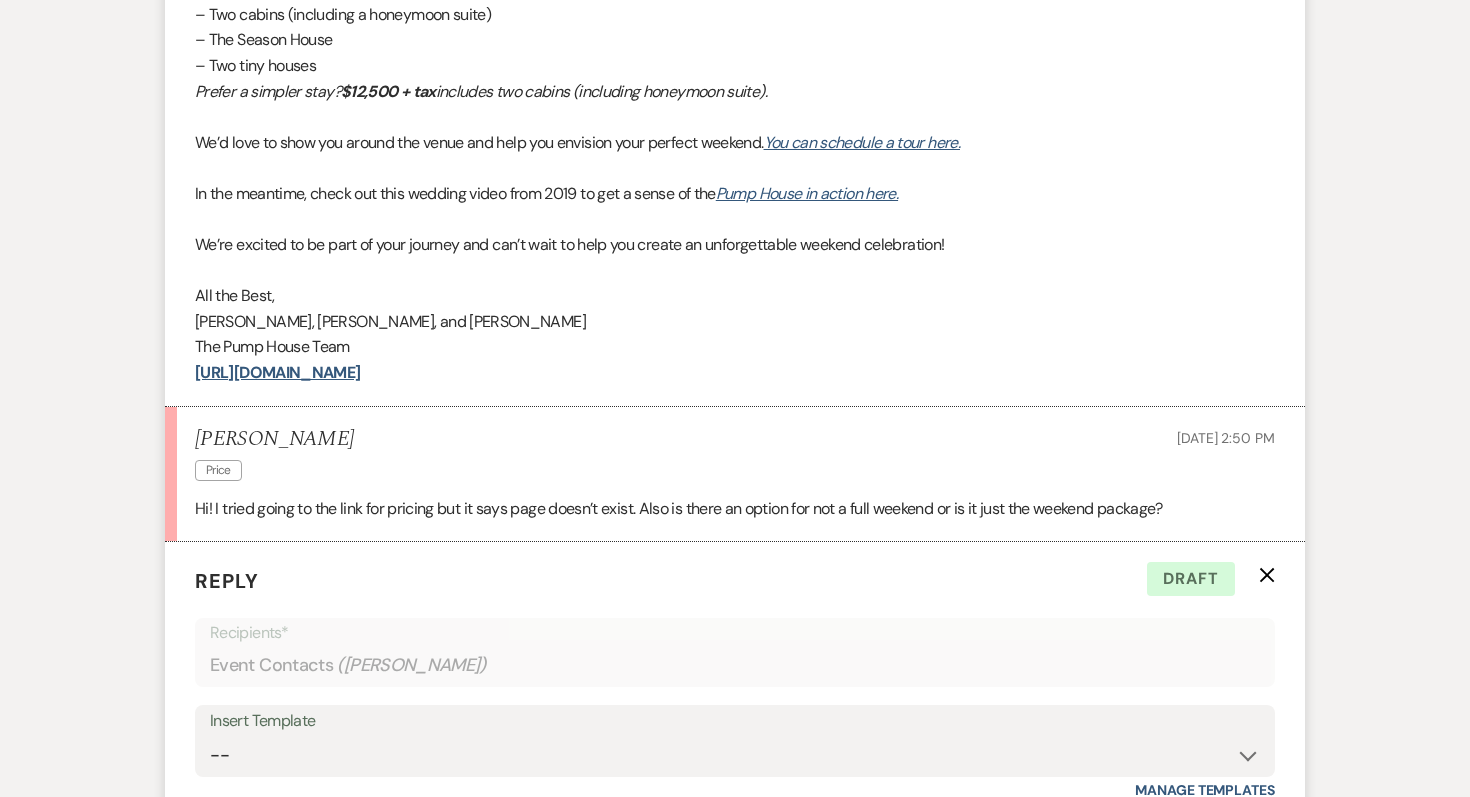 scroll, scrollTop: 2205, scrollLeft: 0, axis: vertical 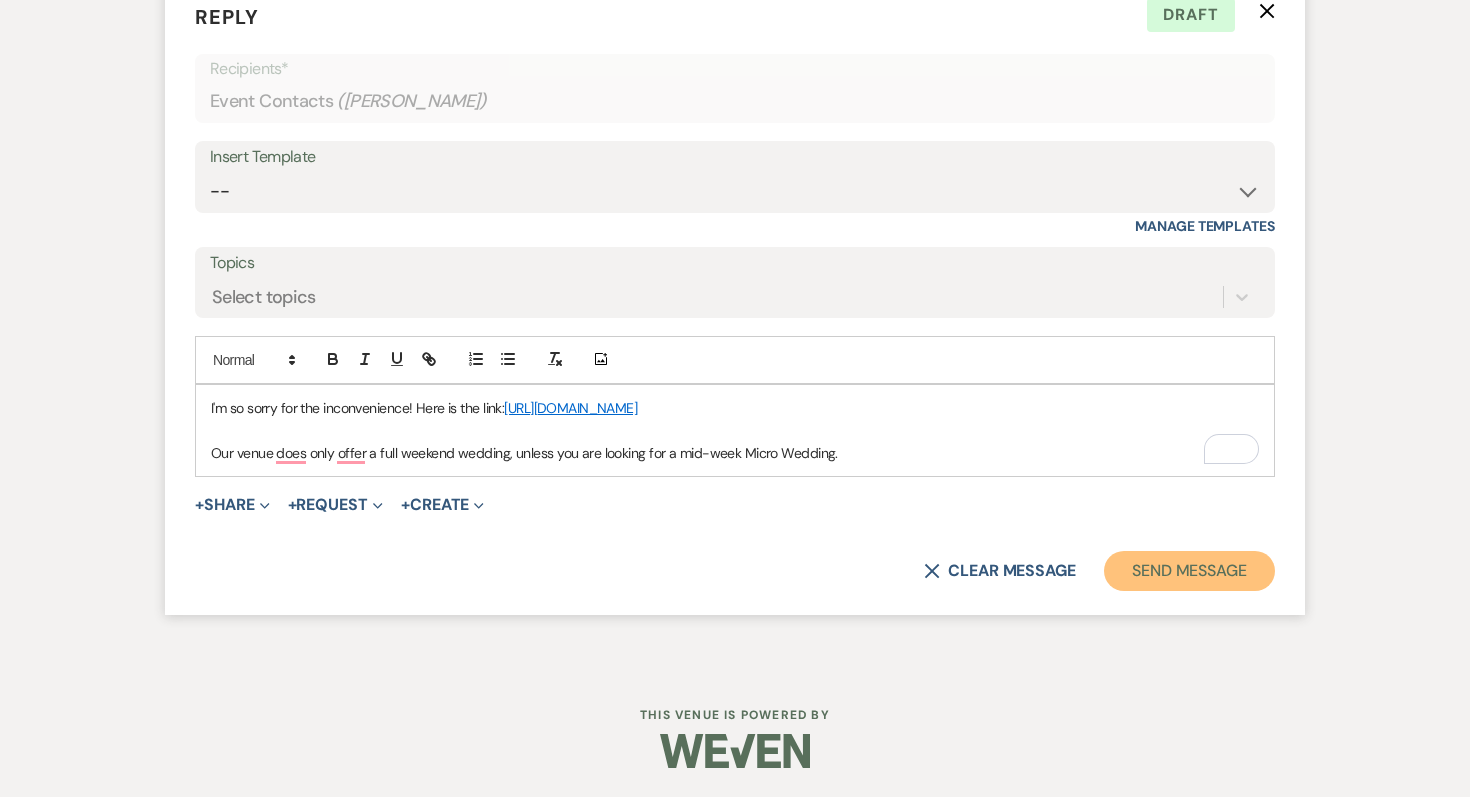 click on "Send Message" at bounding box center [1189, 571] 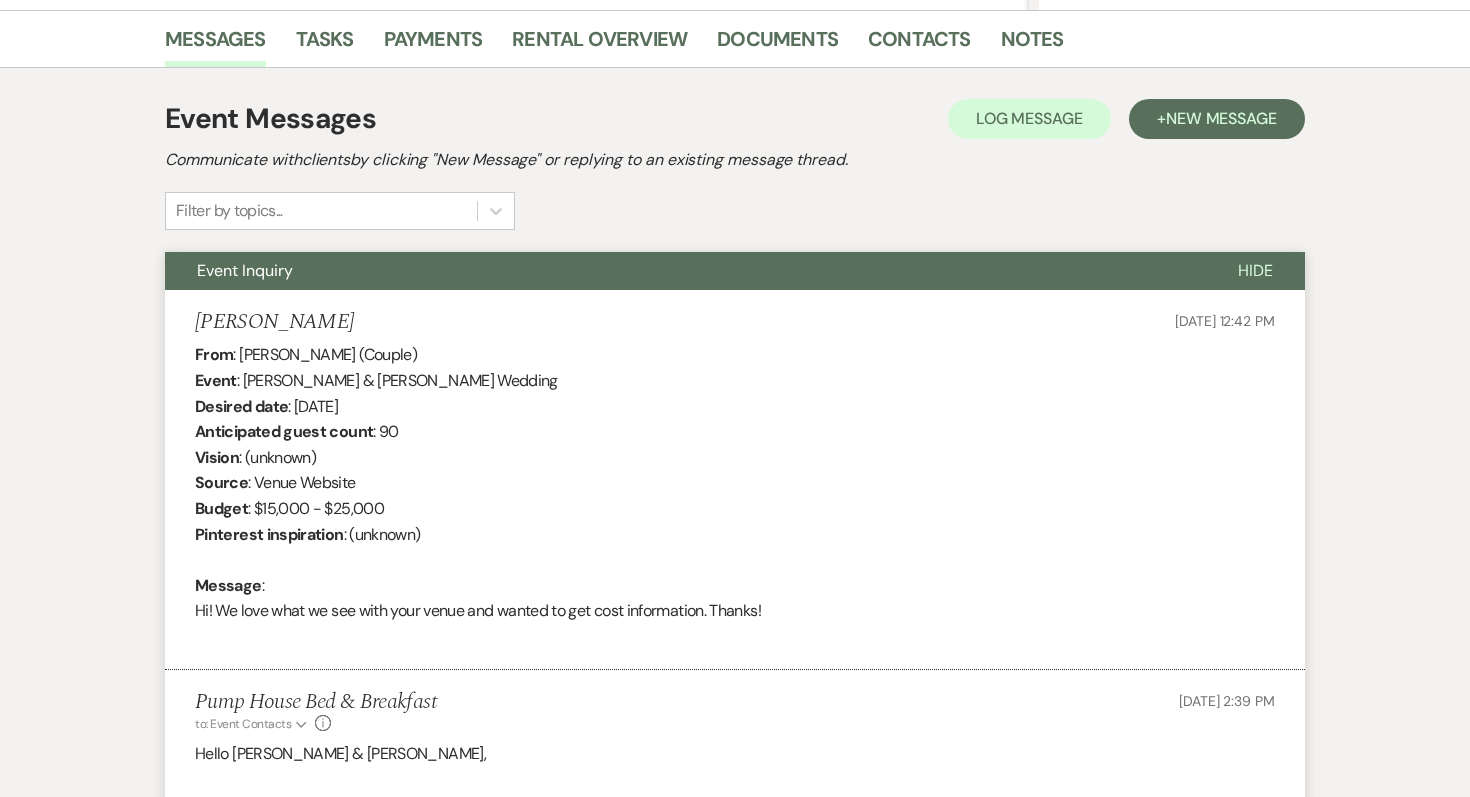 scroll, scrollTop: 0, scrollLeft: 0, axis: both 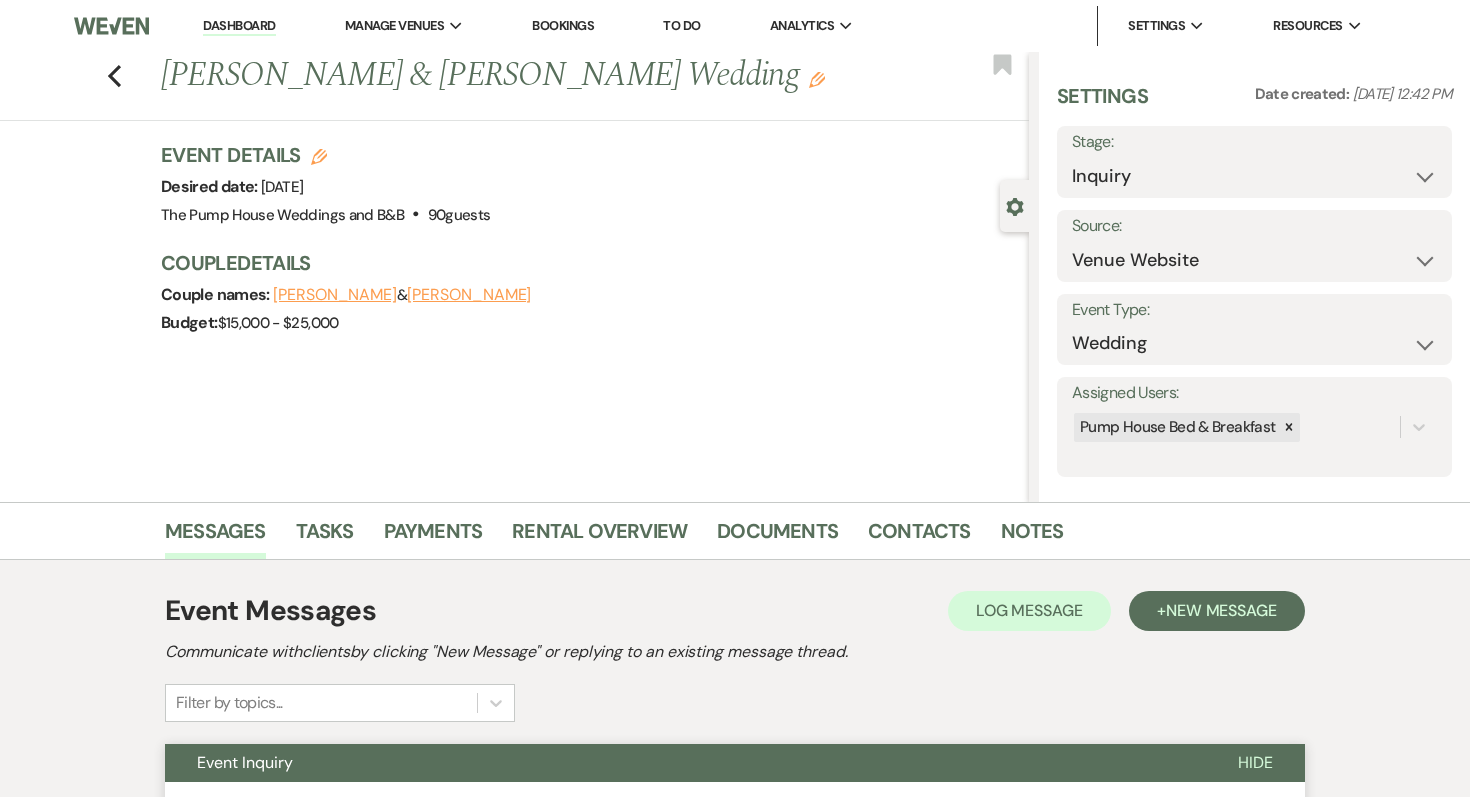 click on "Previous [PERSON_NAME] & [PERSON_NAME] Wedding Edit Bookmark" at bounding box center [509, 86] 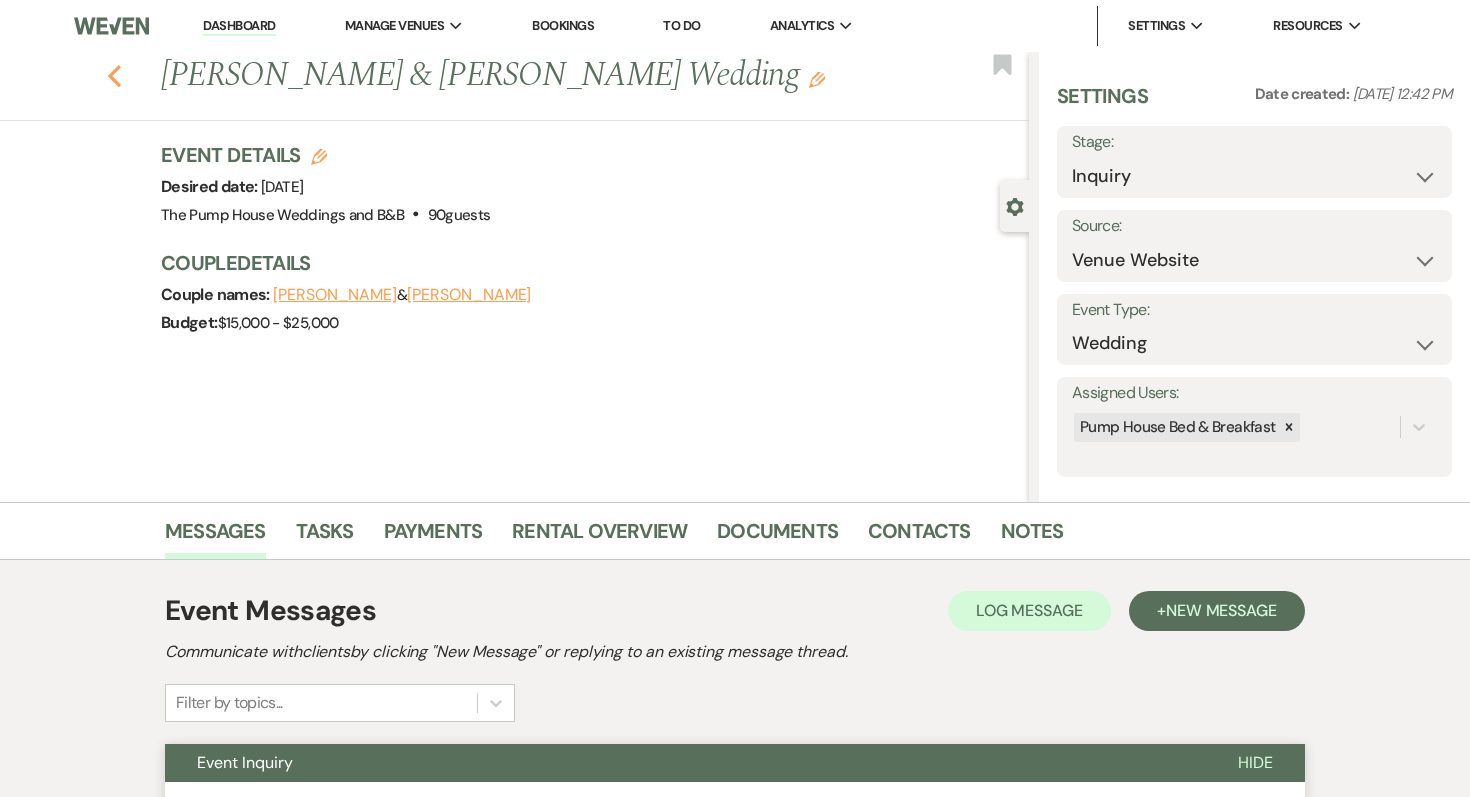 click 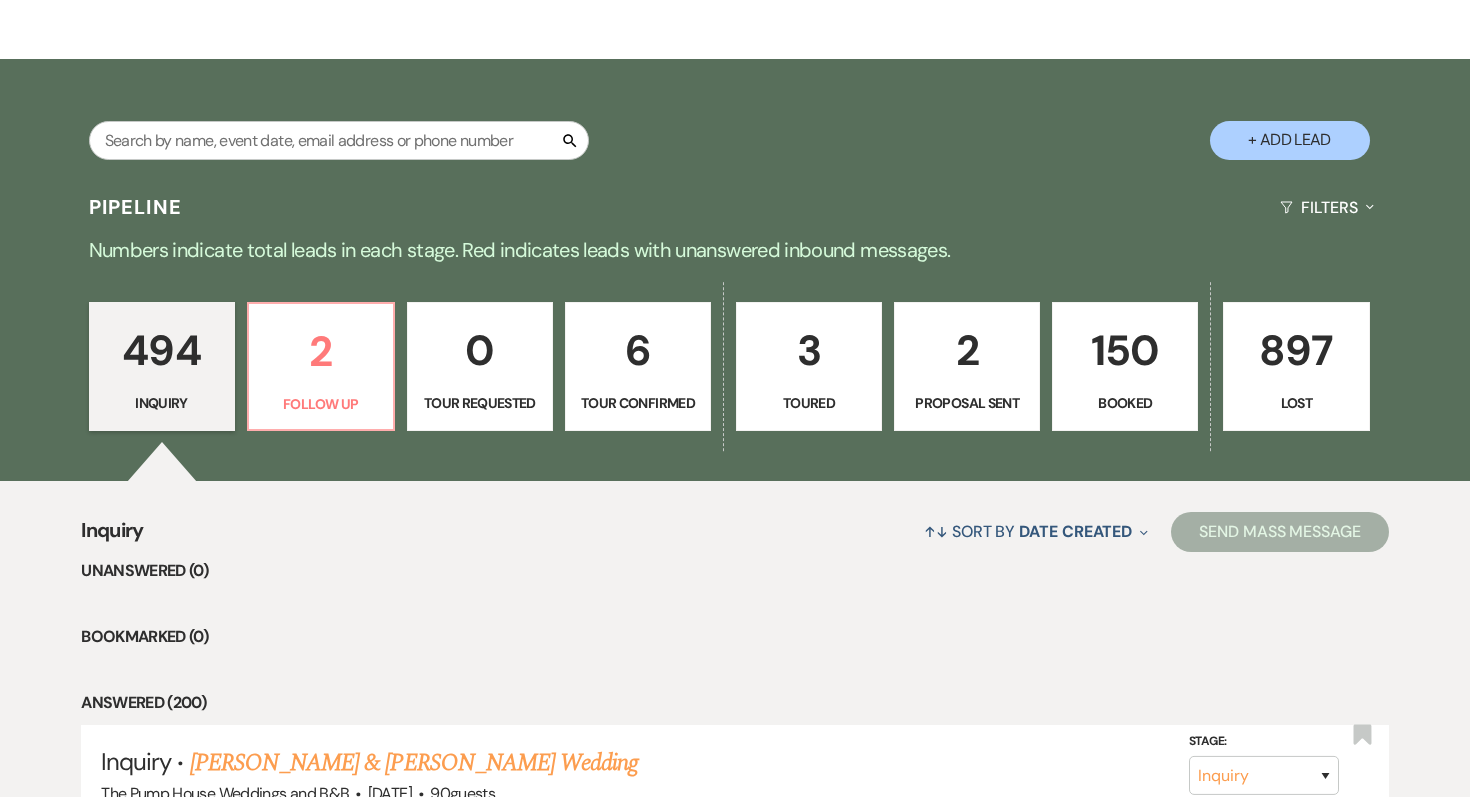 scroll, scrollTop: 381, scrollLeft: 0, axis: vertical 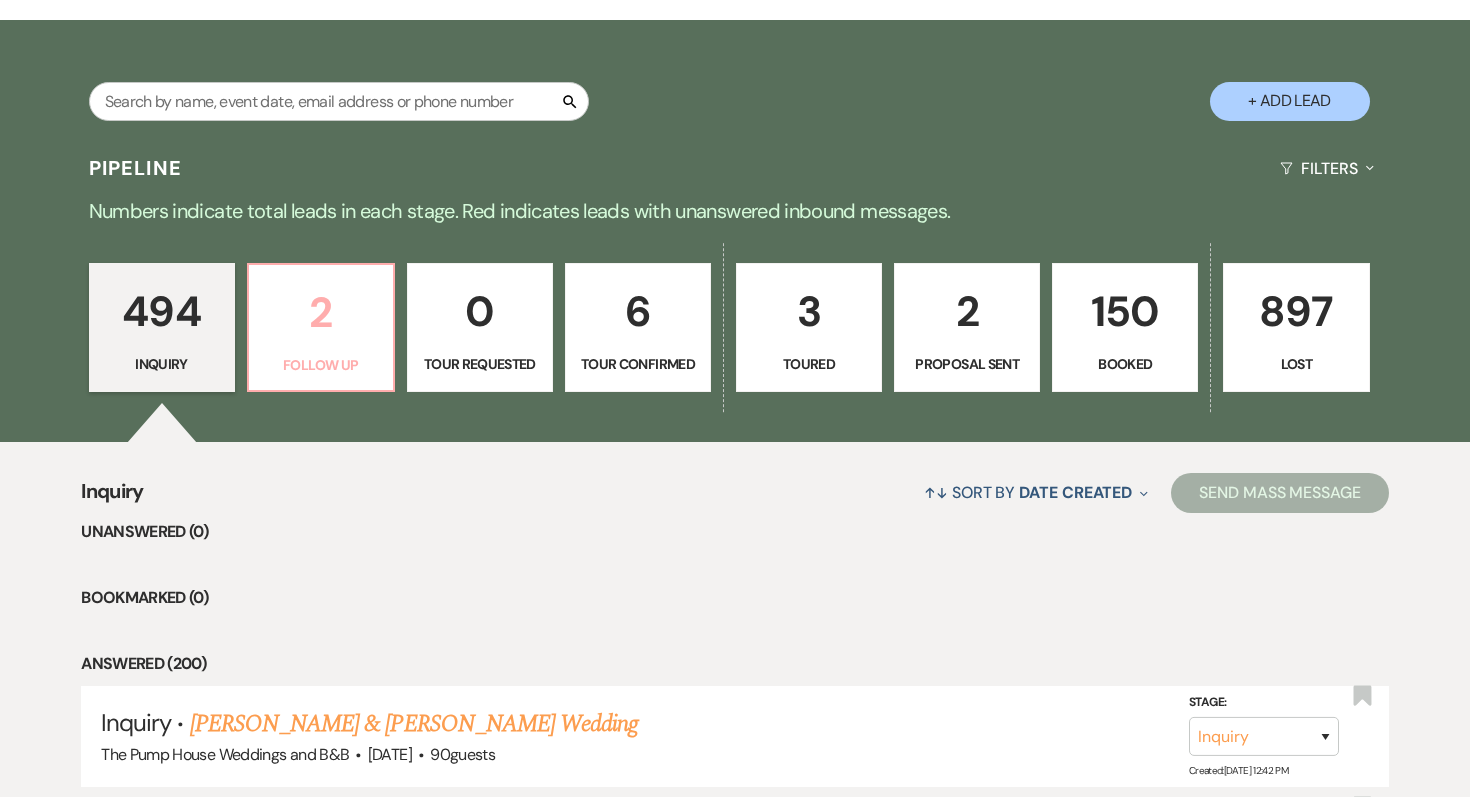 click on "2" at bounding box center [321, 312] 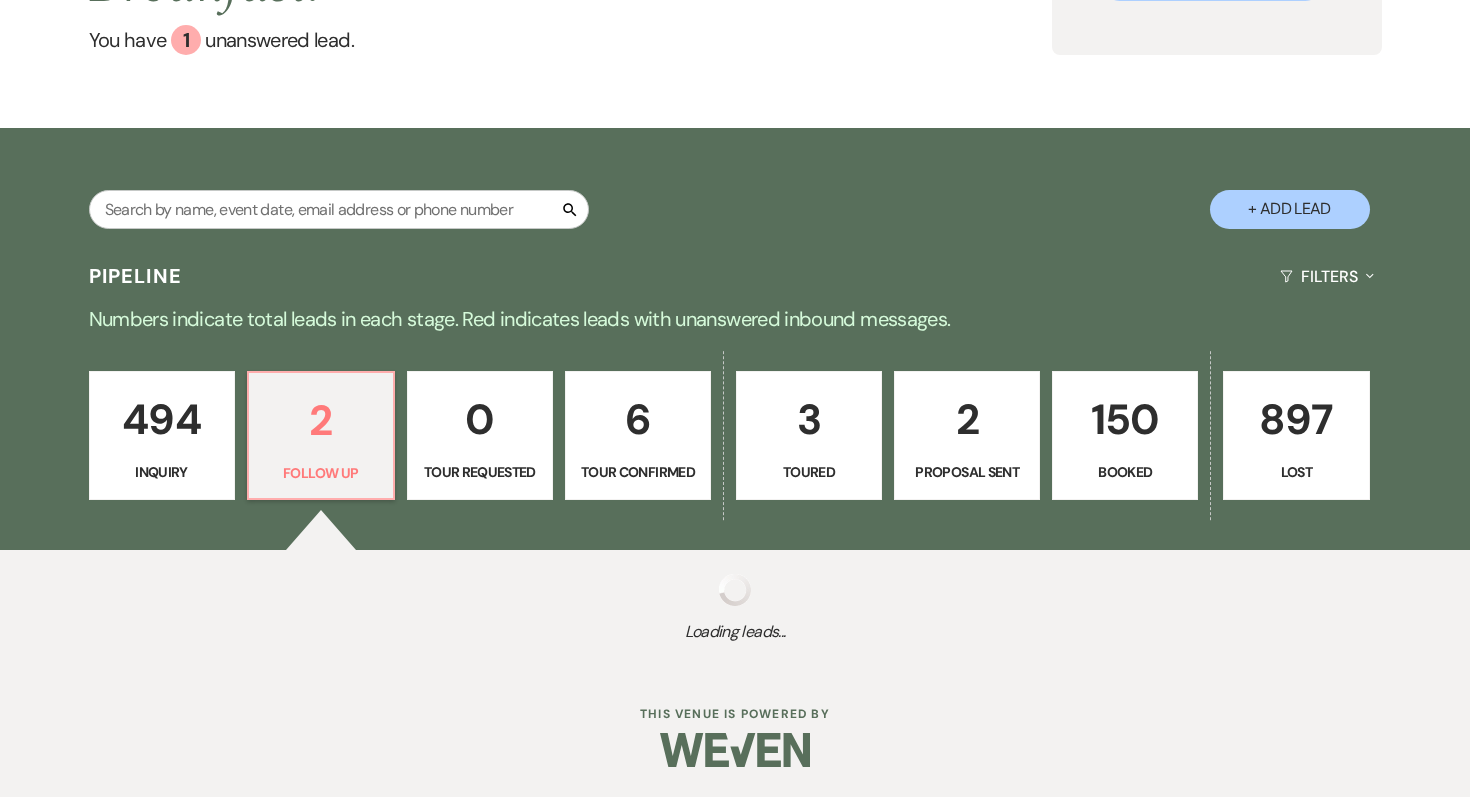 select on "9" 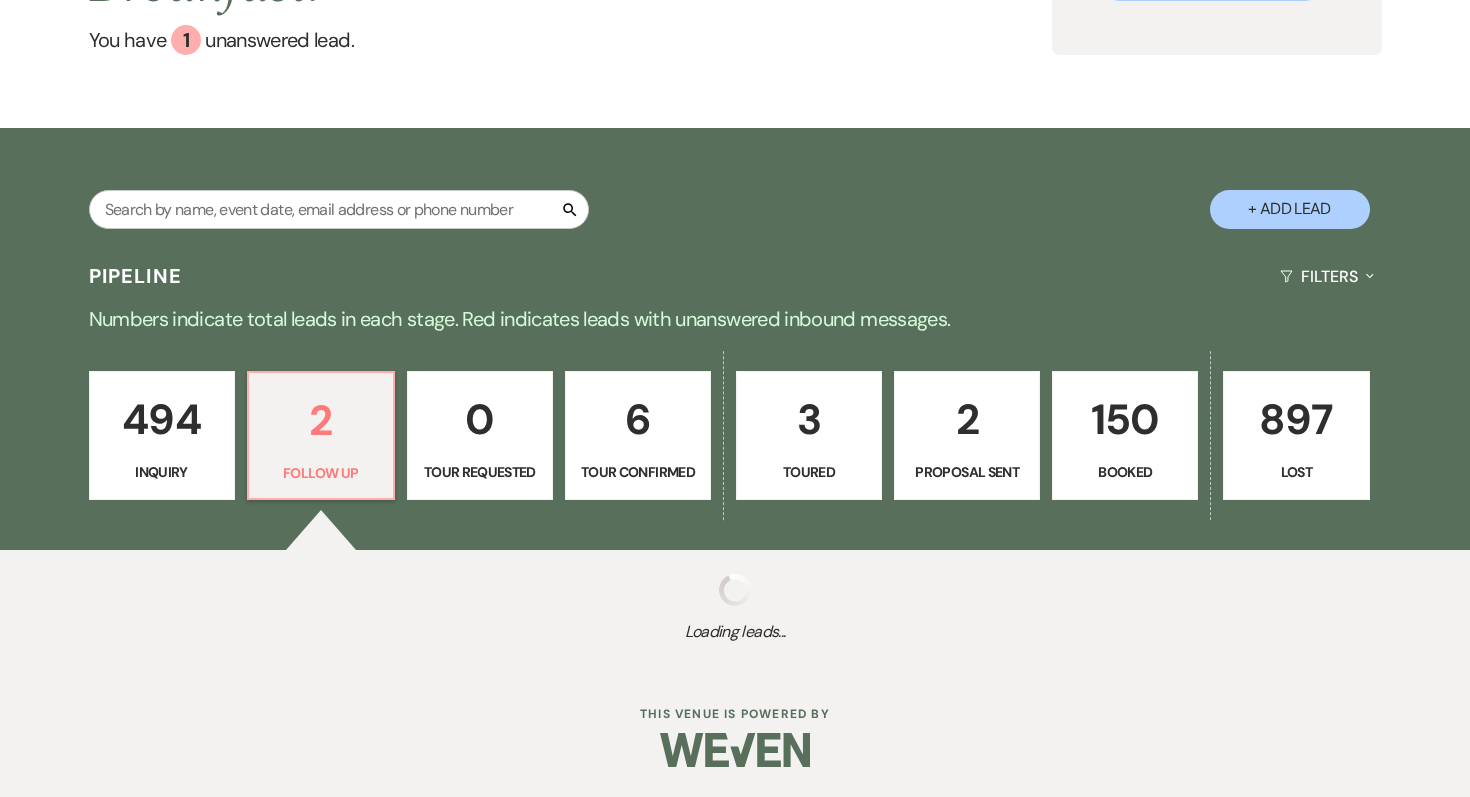 select on "9" 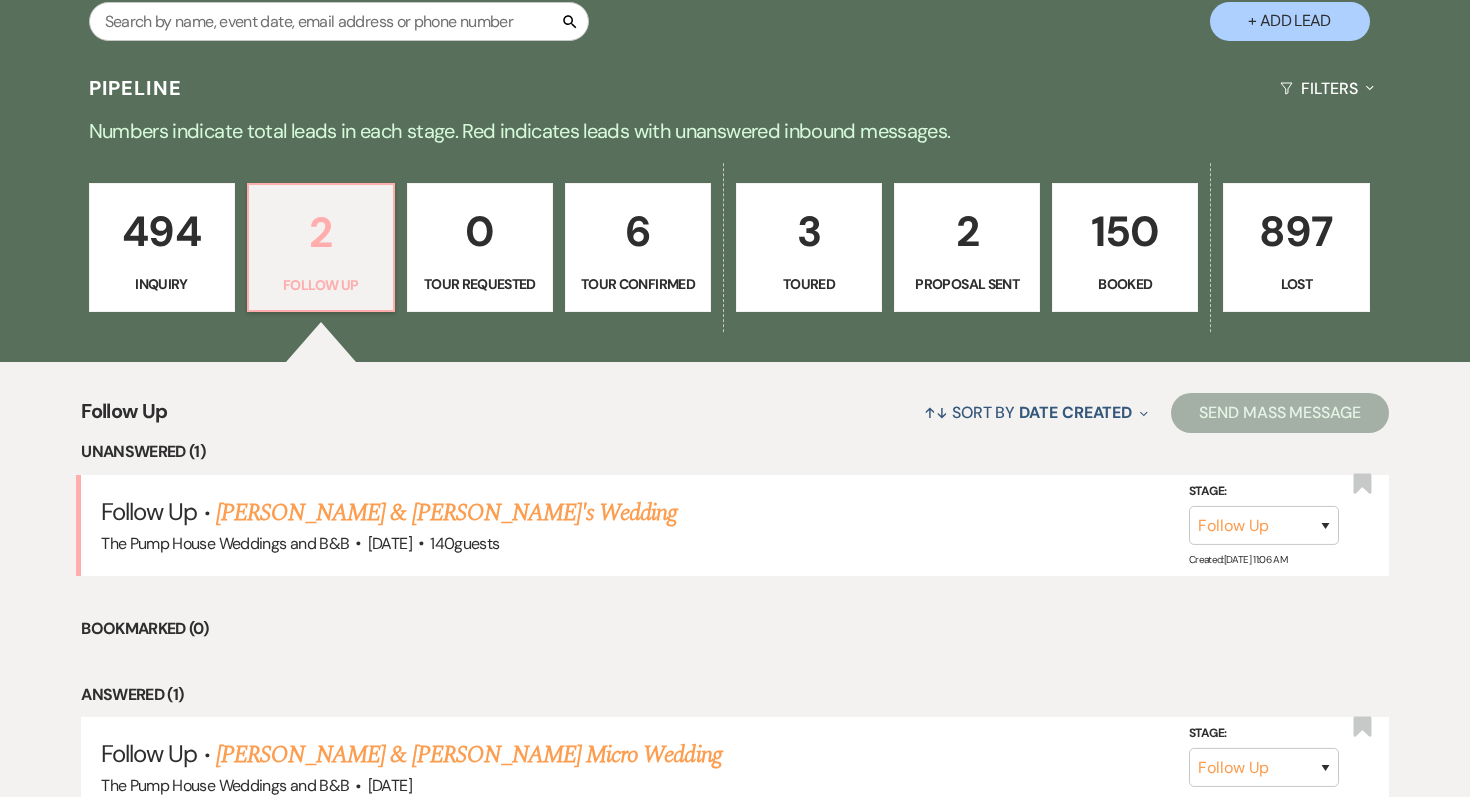 scroll, scrollTop: 479, scrollLeft: 0, axis: vertical 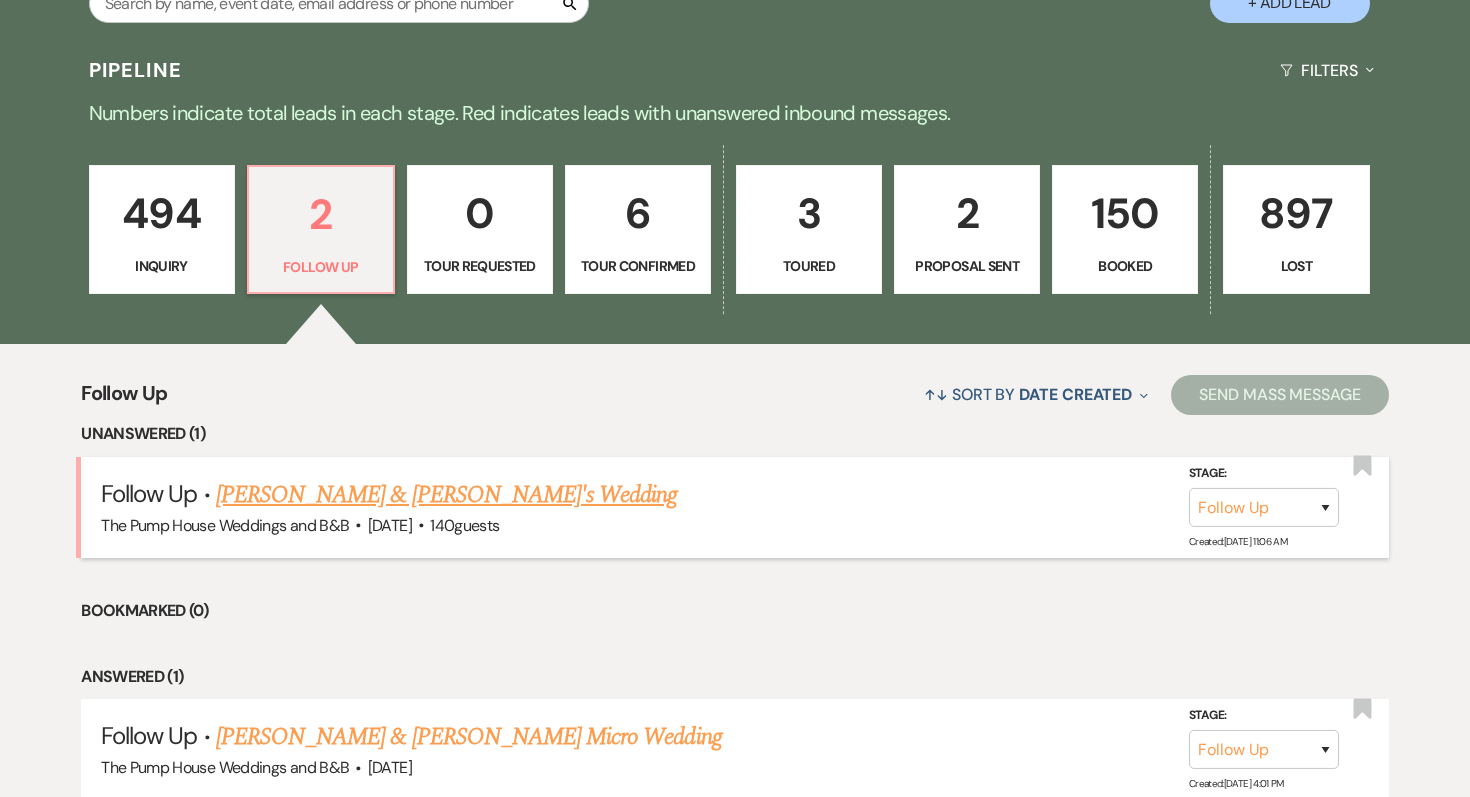click on "[PERSON_NAME] & [PERSON_NAME]'s Wedding" at bounding box center [447, 495] 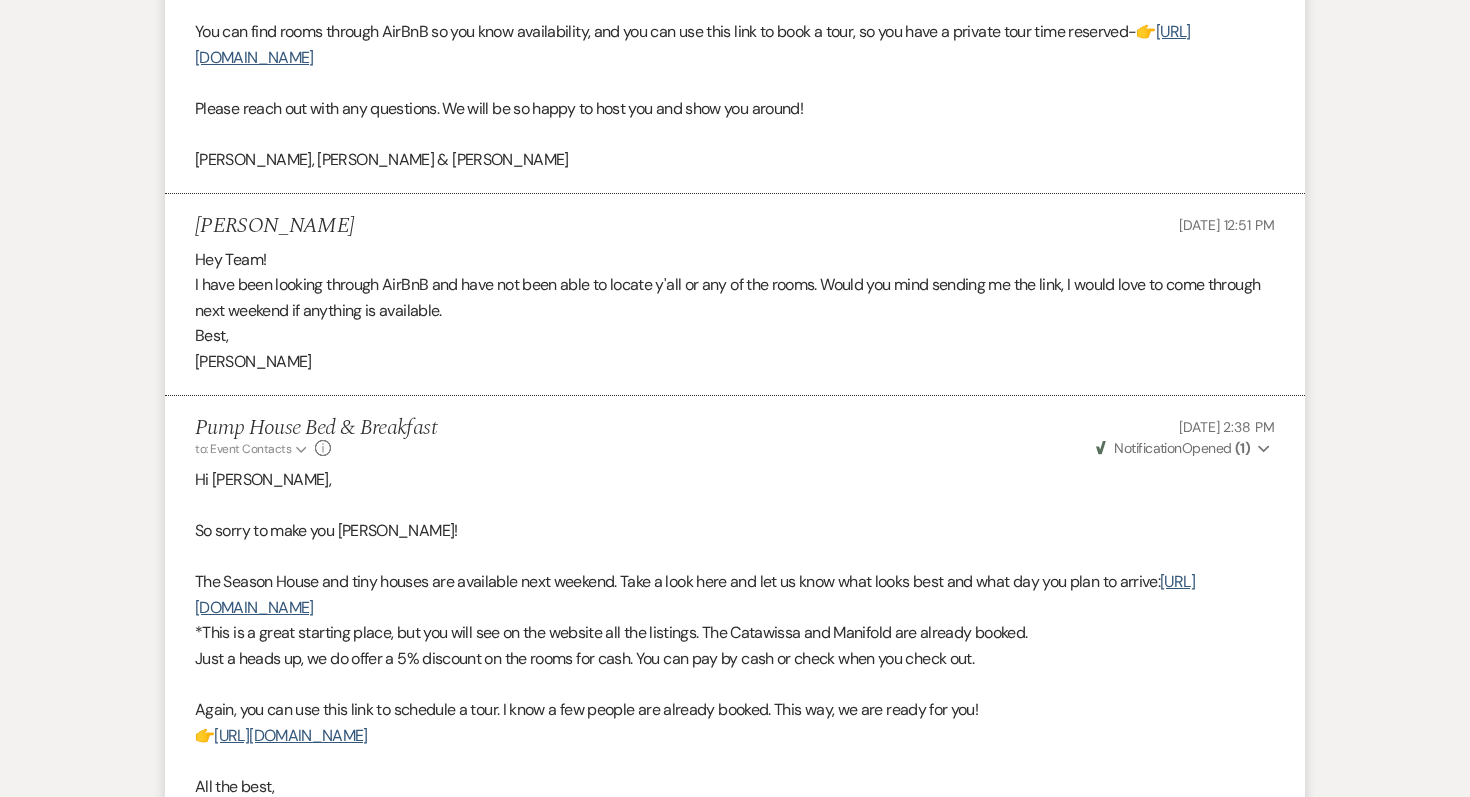 scroll, scrollTop: 4219, scrollLeft: 0, axis: vertical 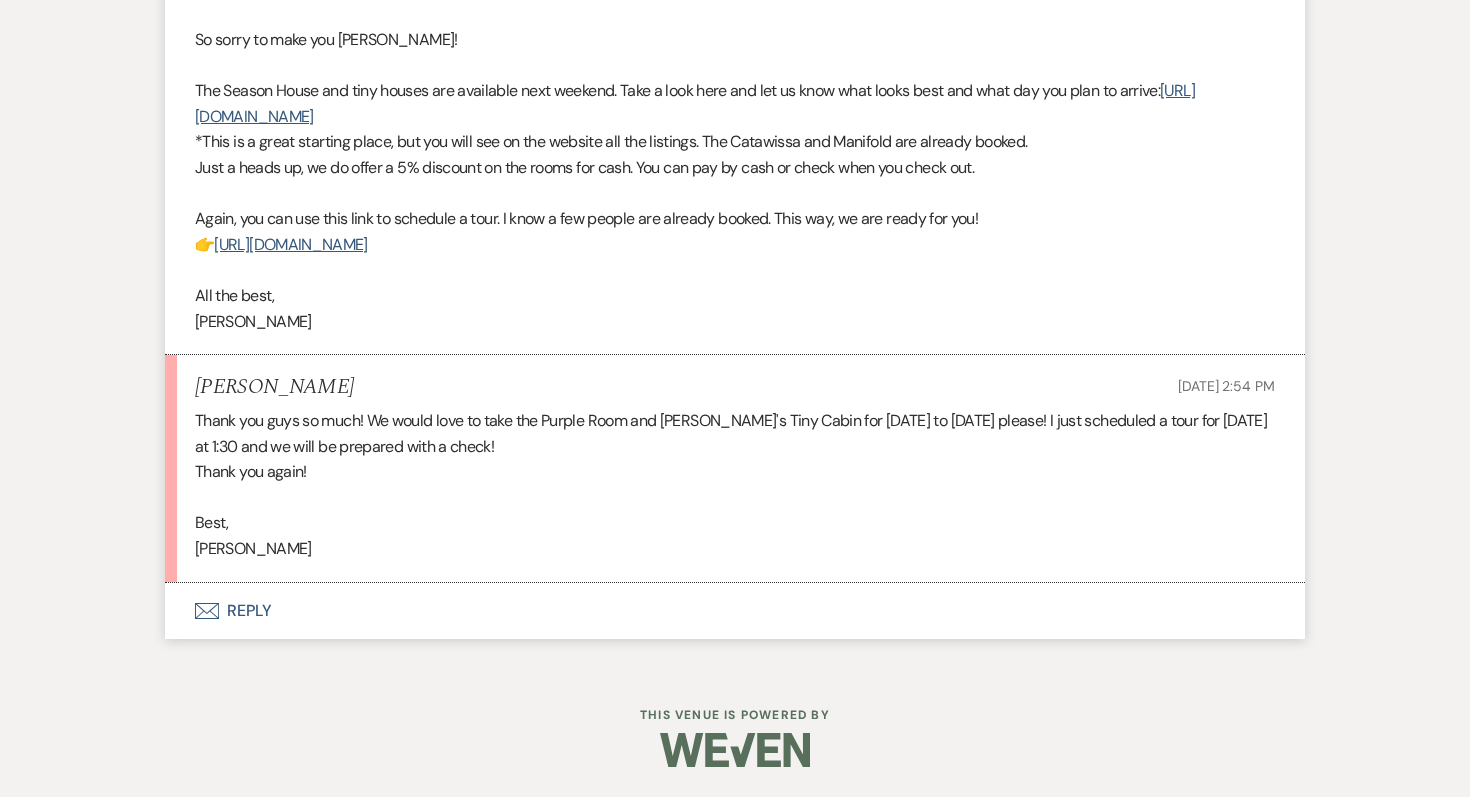 click on "Envelope Reply" at bounding box center [735, 611] 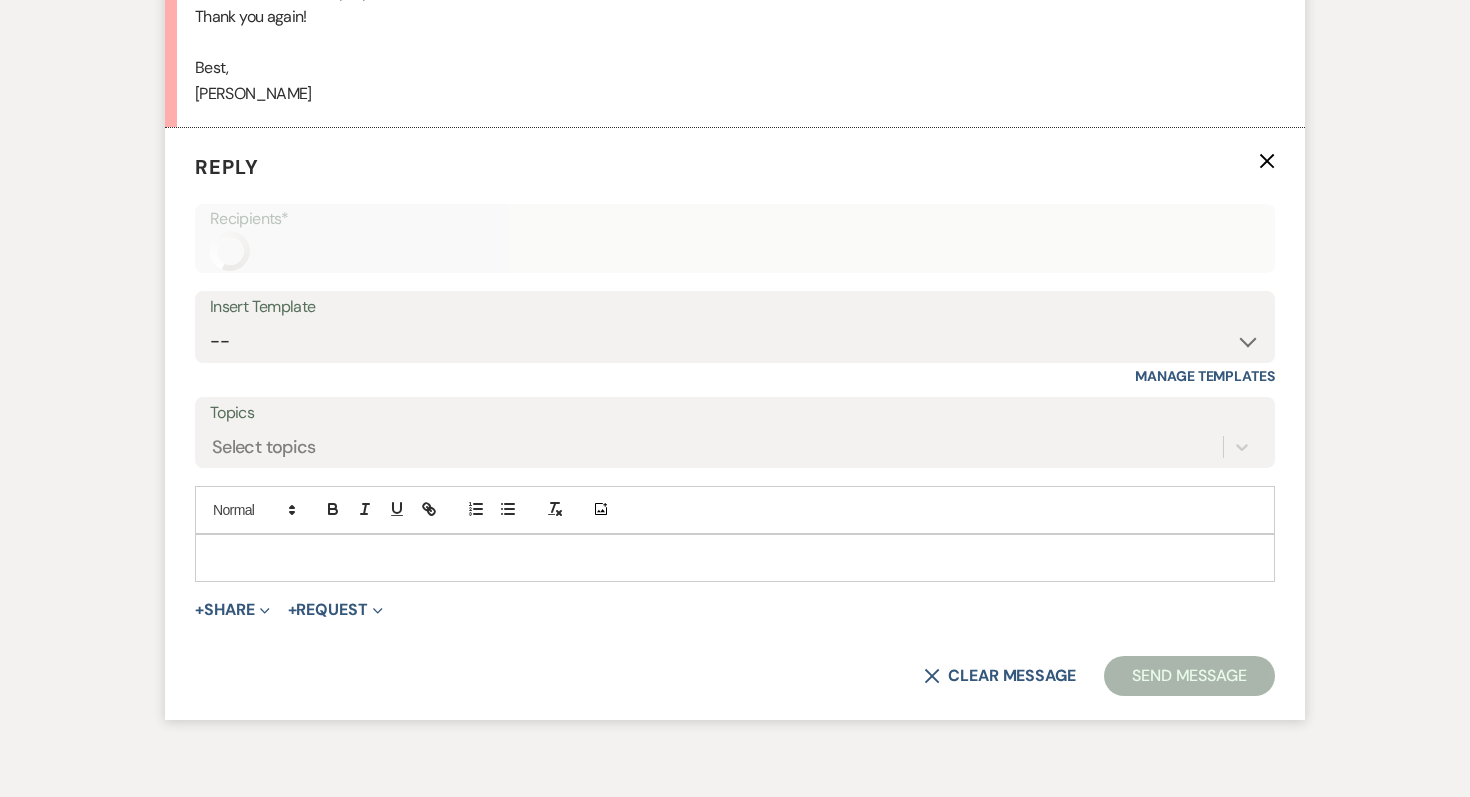 scroll, scrollTop: 4699, scrollLeft: 0, axis: vertical 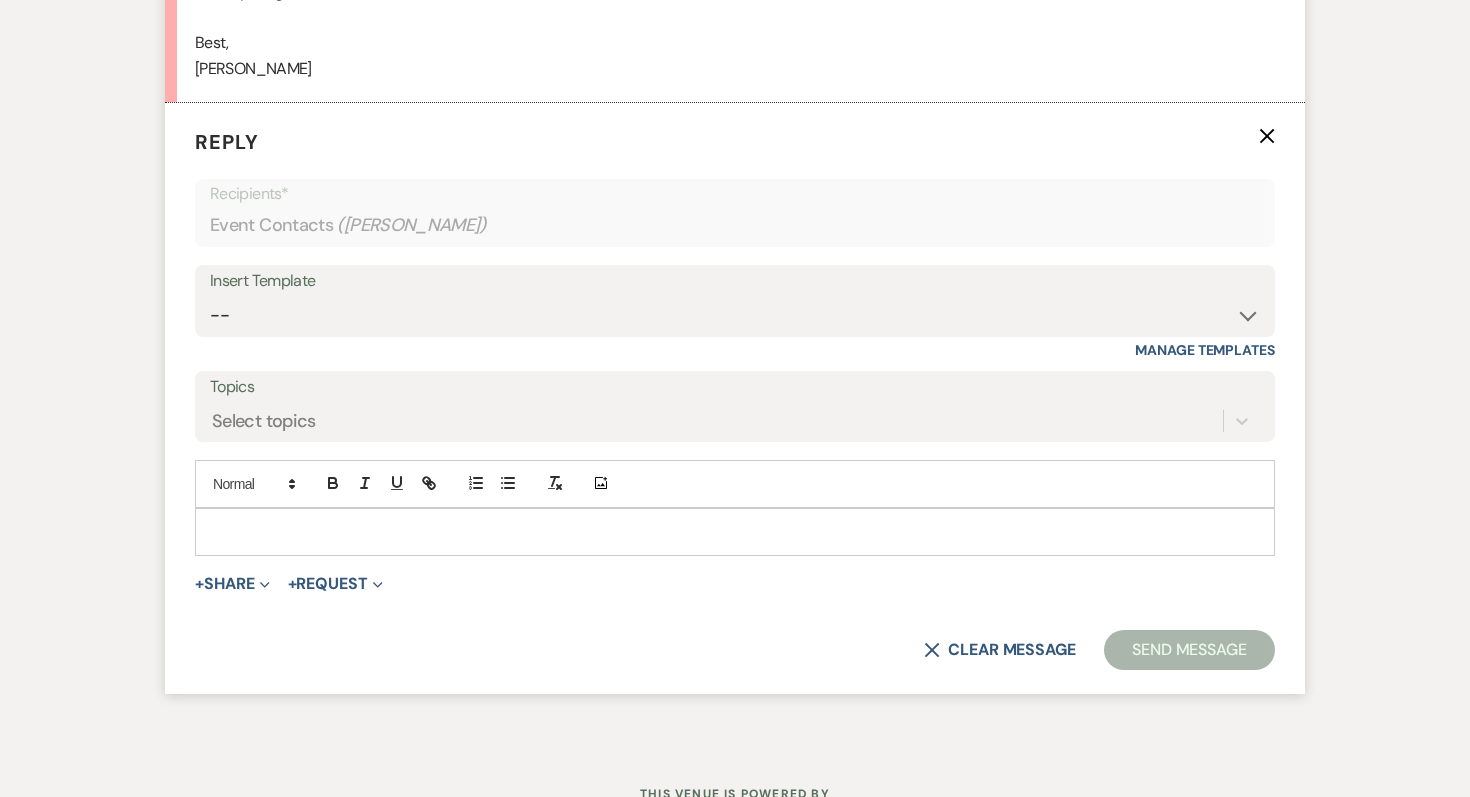 click at bounding box center [735, 532] 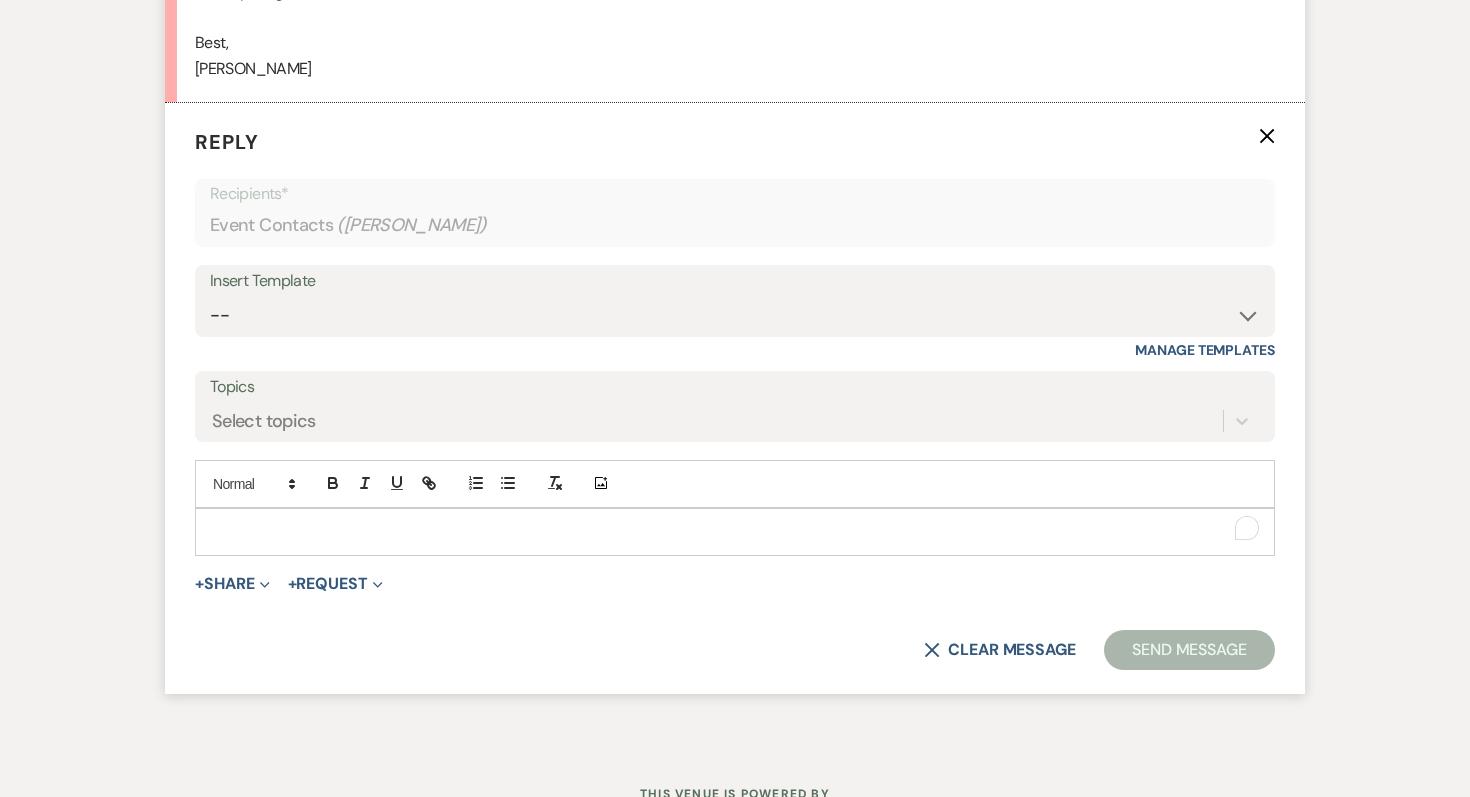 type 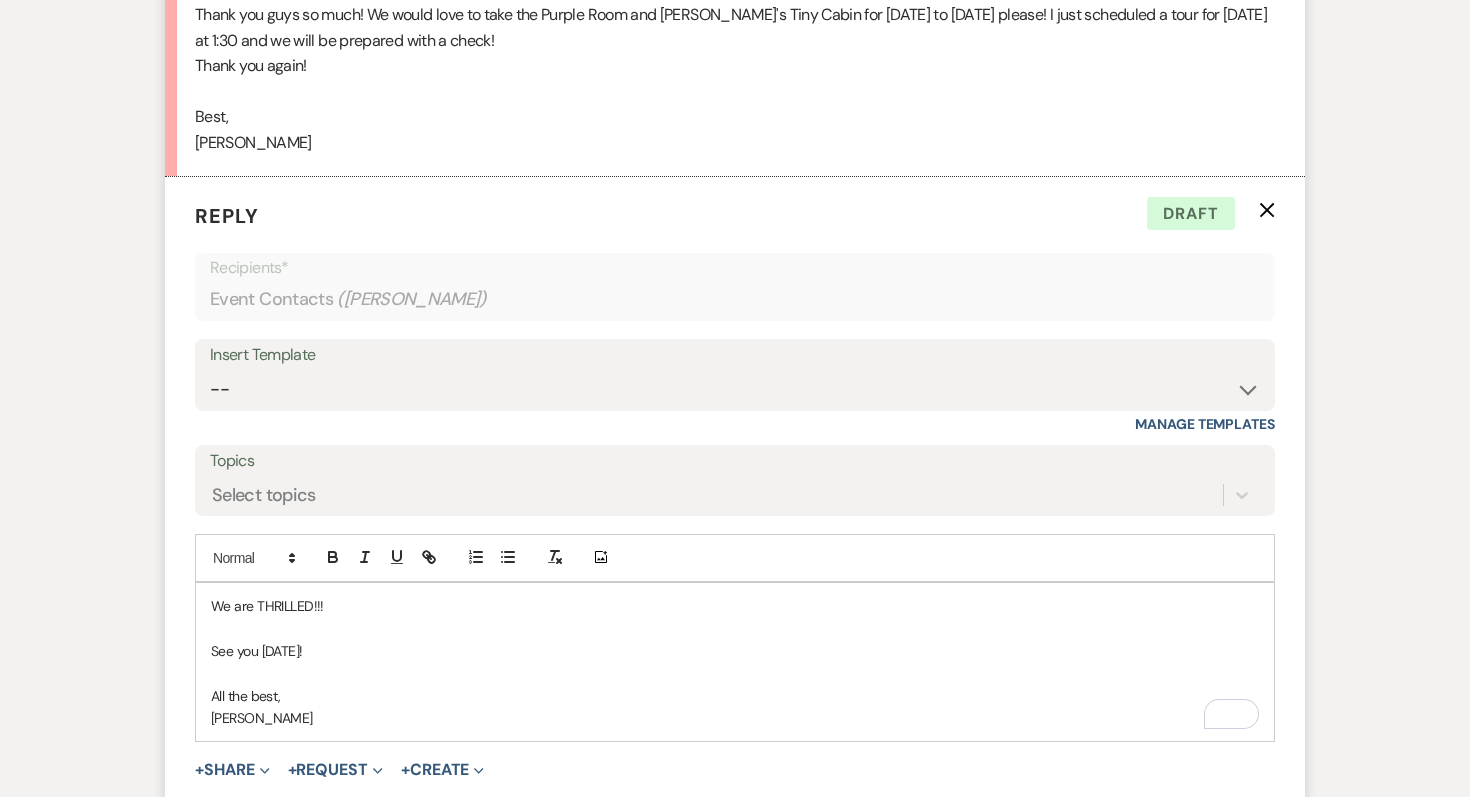 scroll, scrollTop: 4891, scrollLeft: 0, axis: vertical 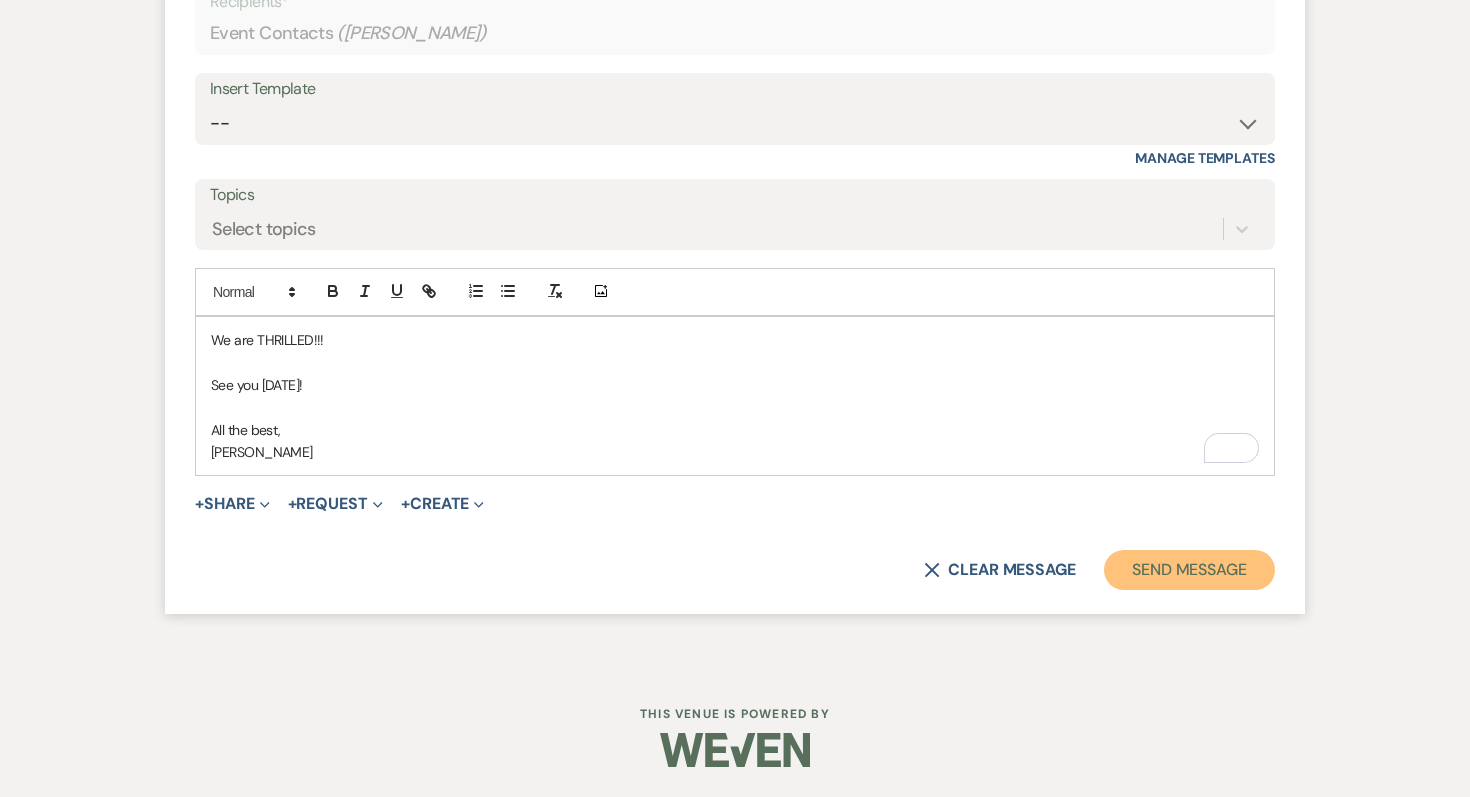 click on "Send Message" at bounding box center (1189, 570) 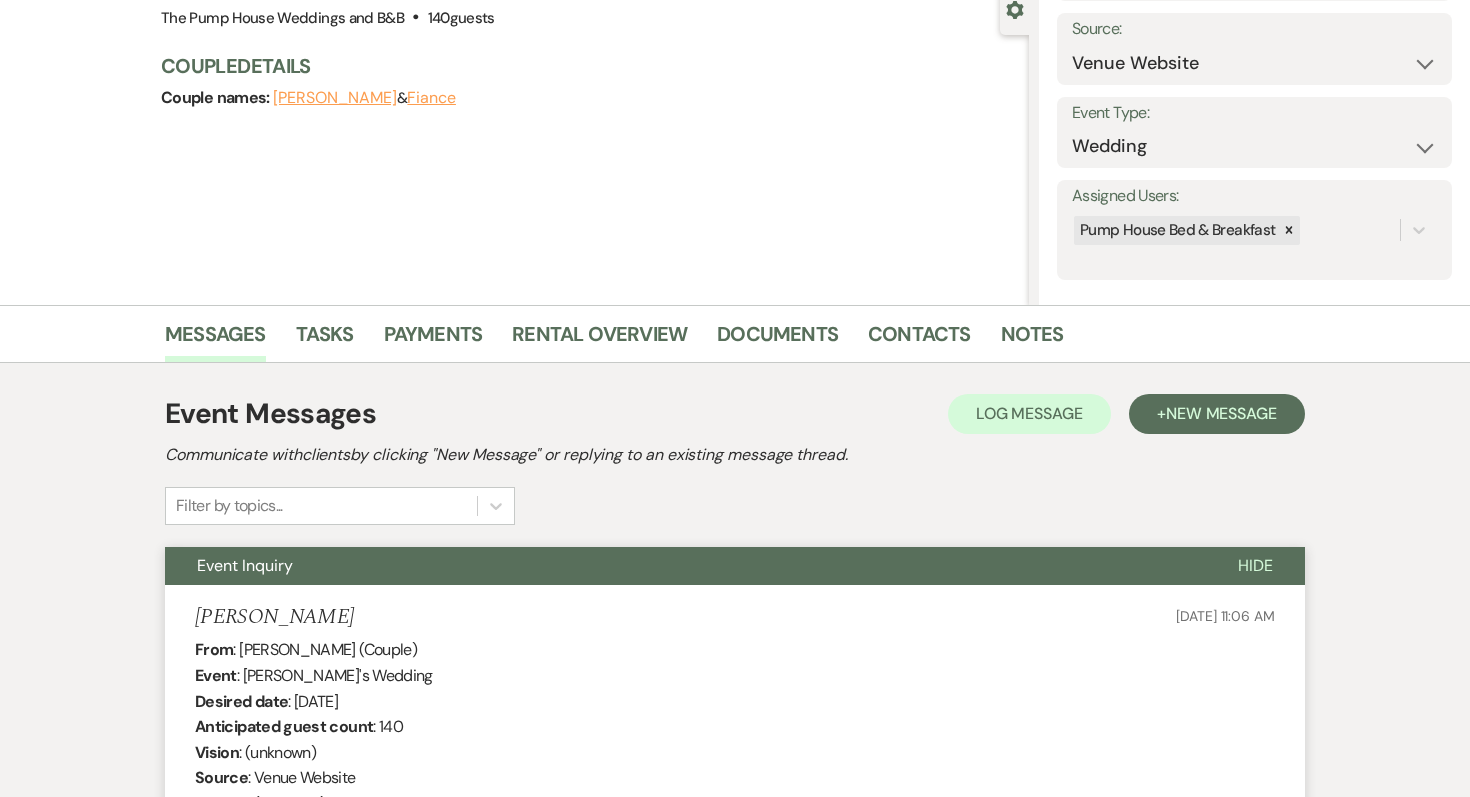 scroll, scrollTop: 0, scrollLeft: 0, axis: both 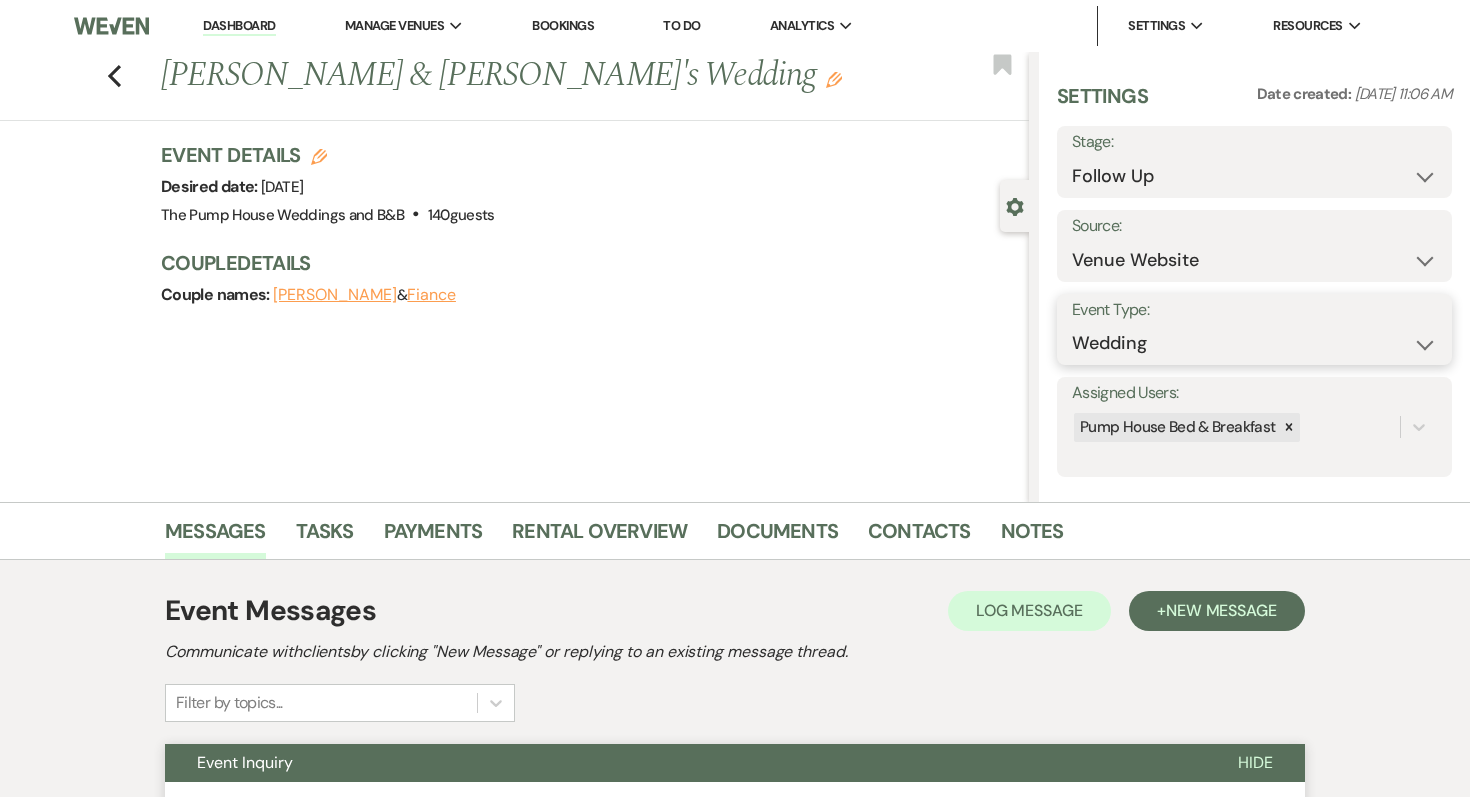 click on "Wedding Anniversary Party Baby Shower Bachelorette / Bachelor Party Birthday Party Bridal Shower Brunch Community Event Concert Corporate Event Elopement End of Life Celebration Engagement Party Fundraiser Graduation Party Micro Wedding Prom Quinceañera Rehearsal Dinner Religious Event Retreat Other" at bounding box center (1254, 343) 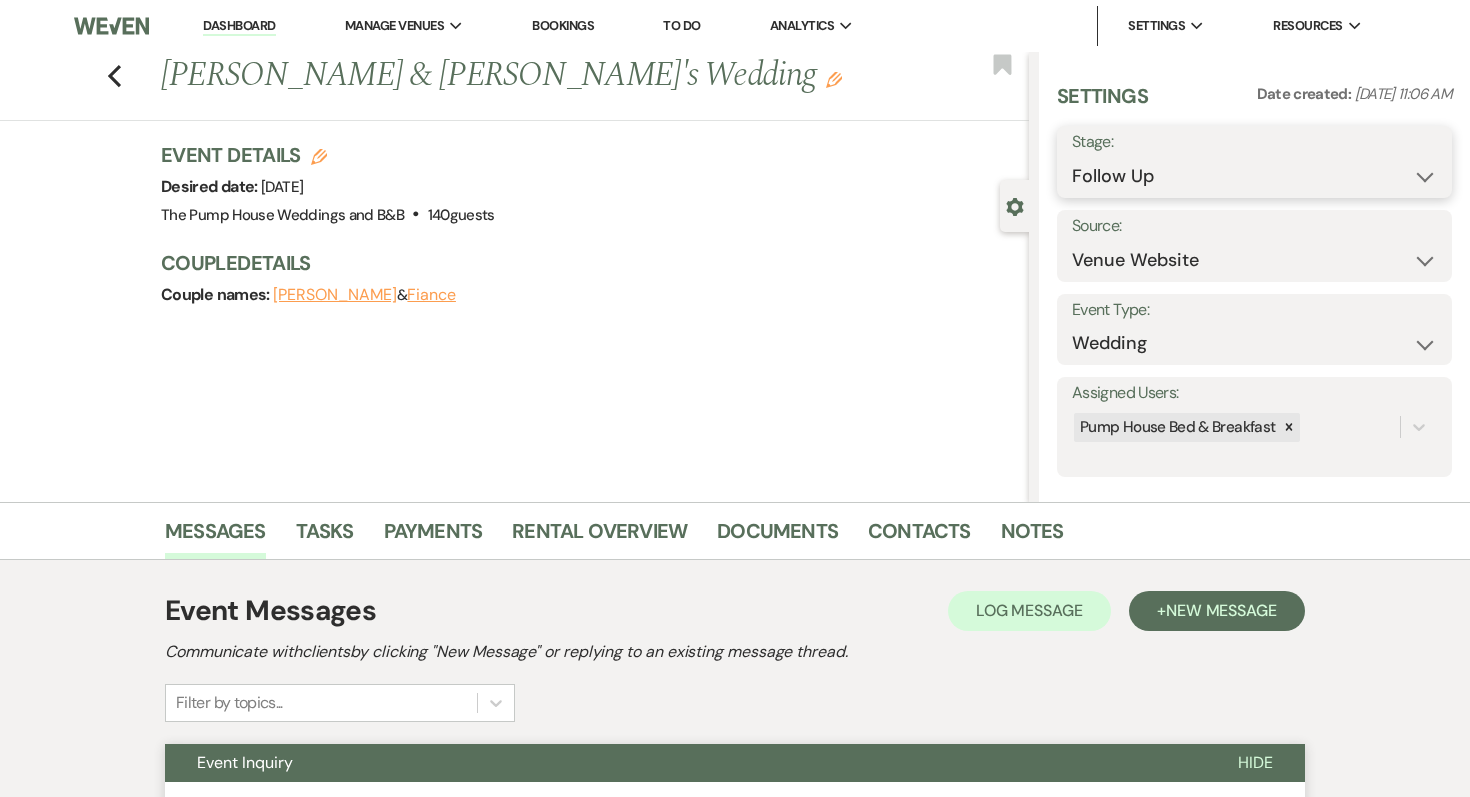 click on "Inquiry Follow Up Tour Requested Tour Confirmed Toured Proposal Sent Booked Lost" at bounding box center [1254, 176] 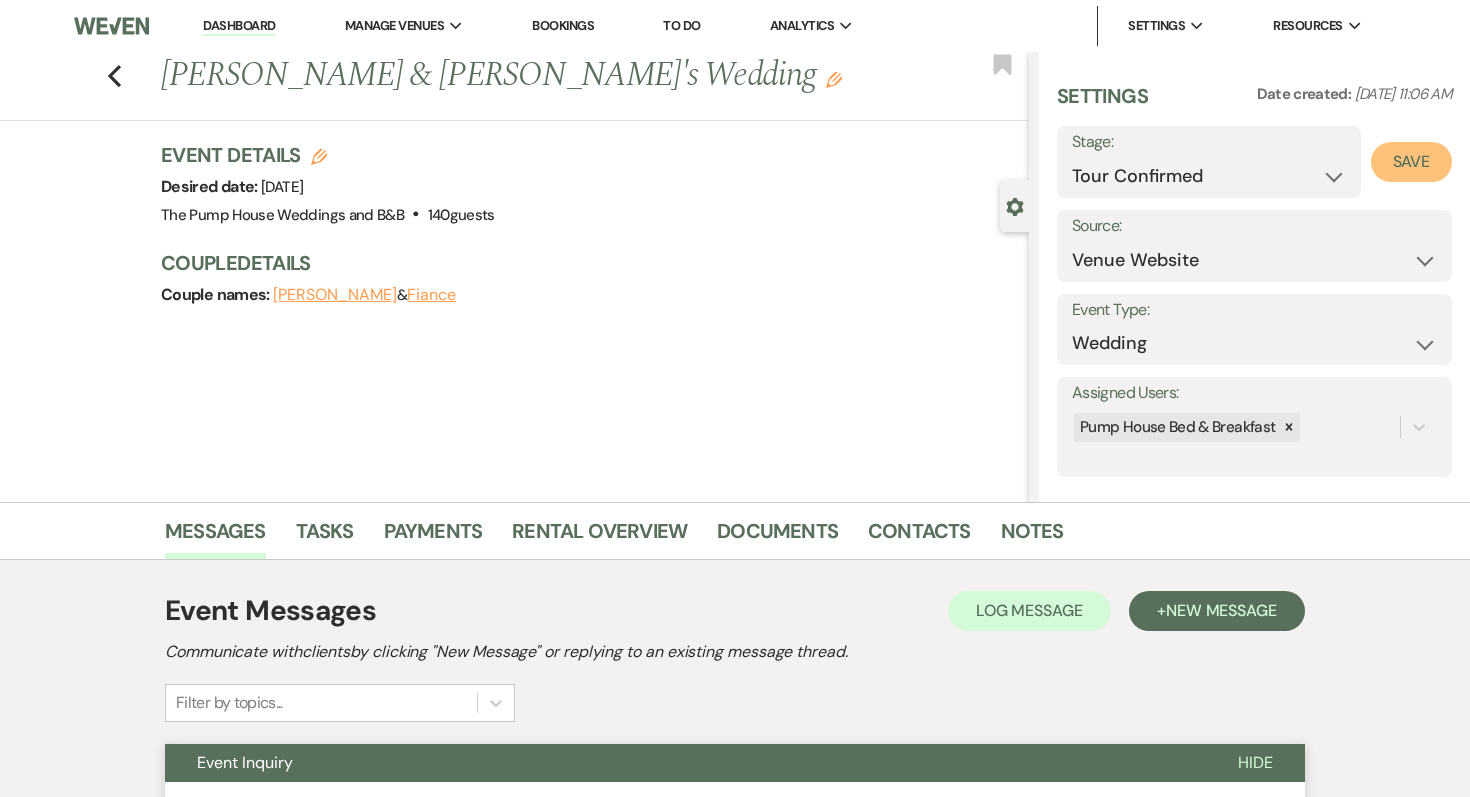 click on "Save" at bounding box center [1411, 162] 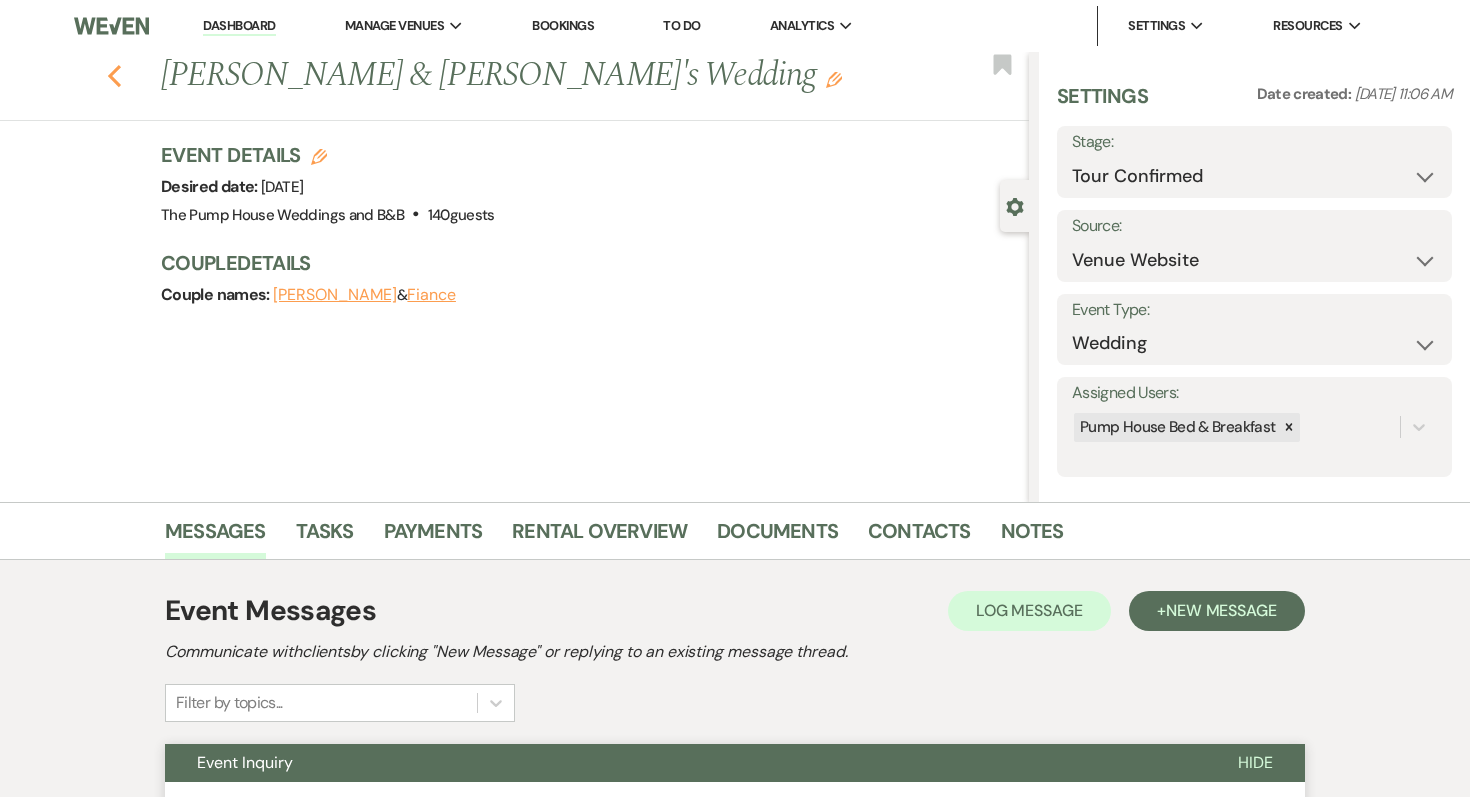 click 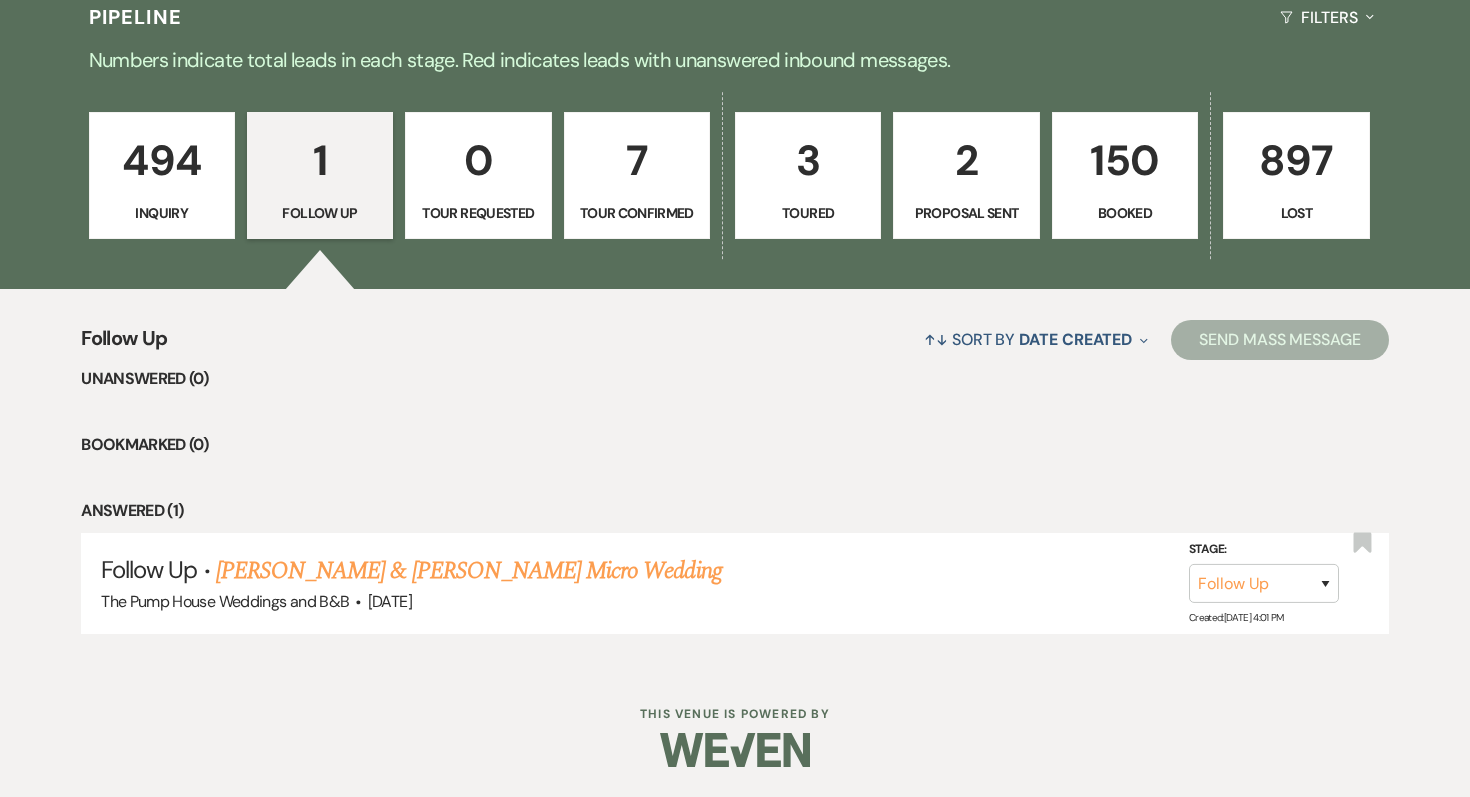 scroll, scrollTop: 0, scrollLeft: 0, axis: both 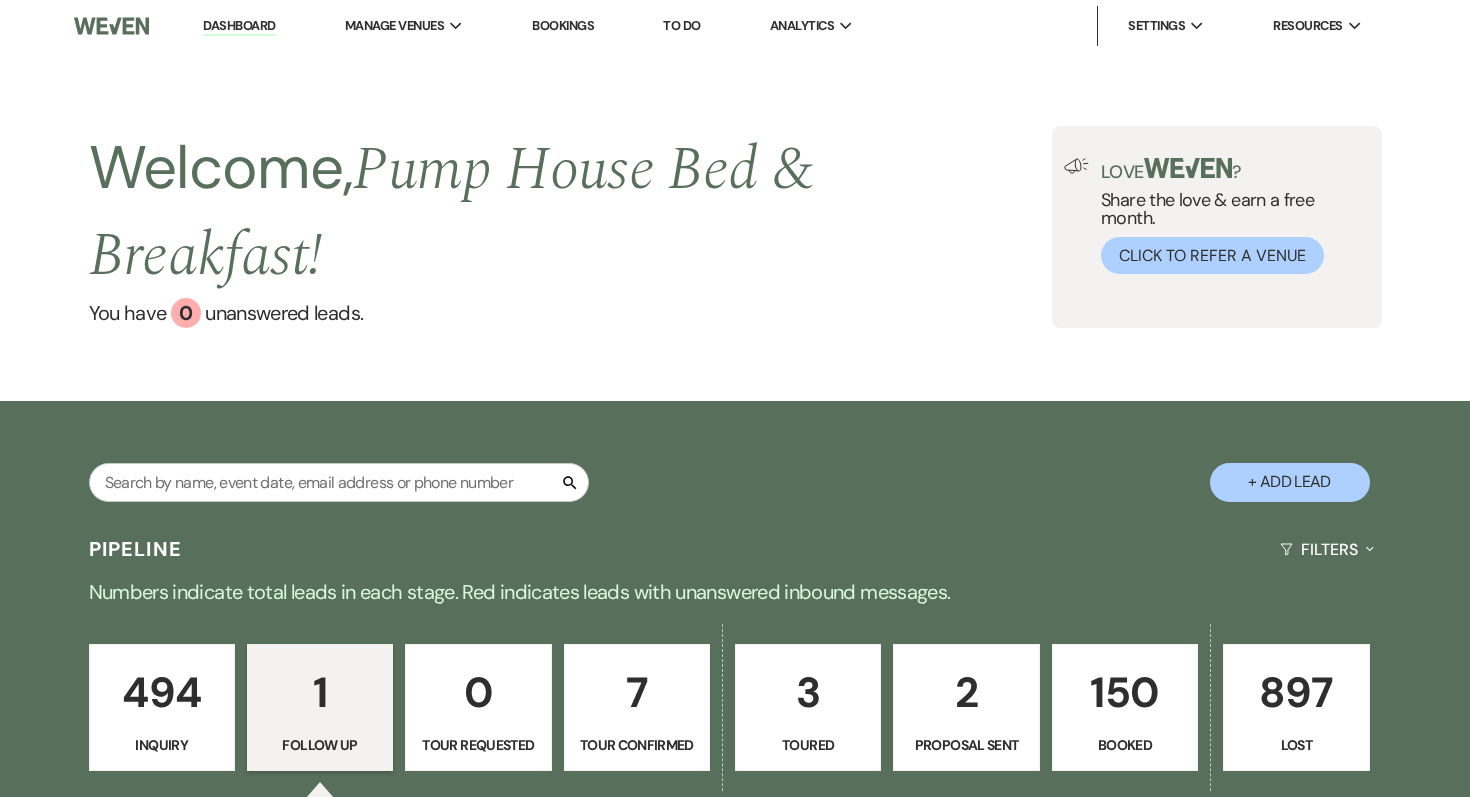 click at bounding box center [111, 26] 